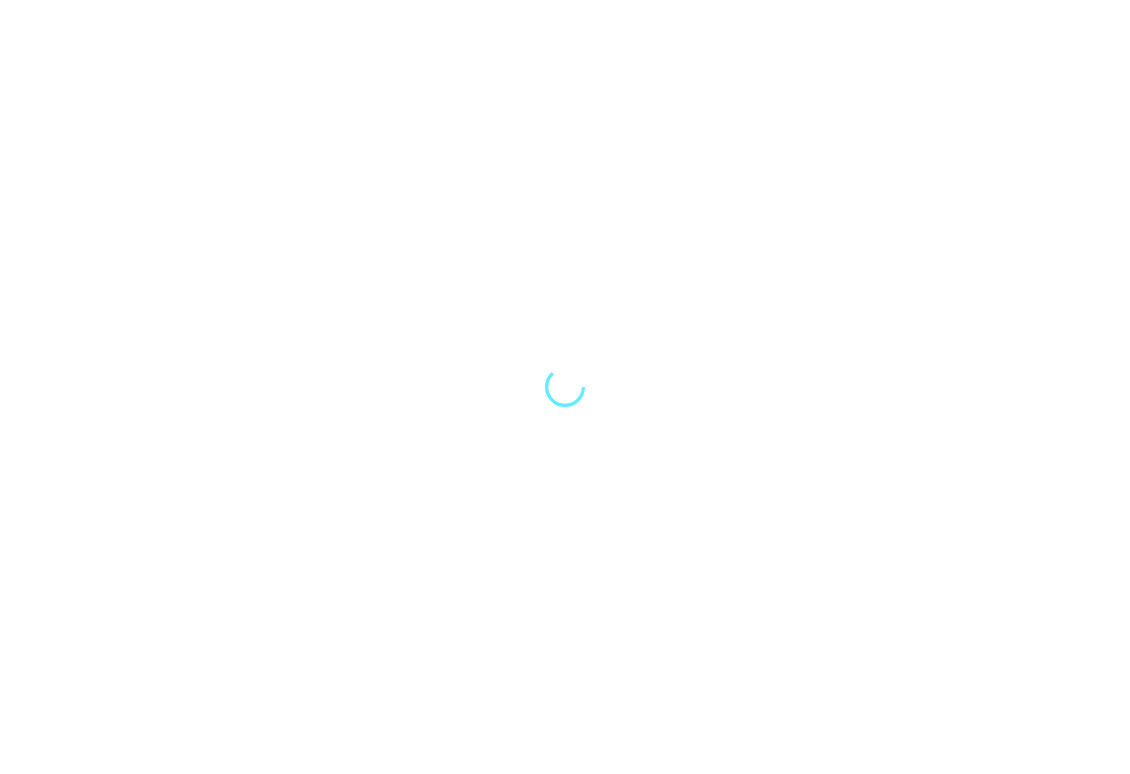 scroll, scrollTop: 0, scrollLeft: 0, axis: both 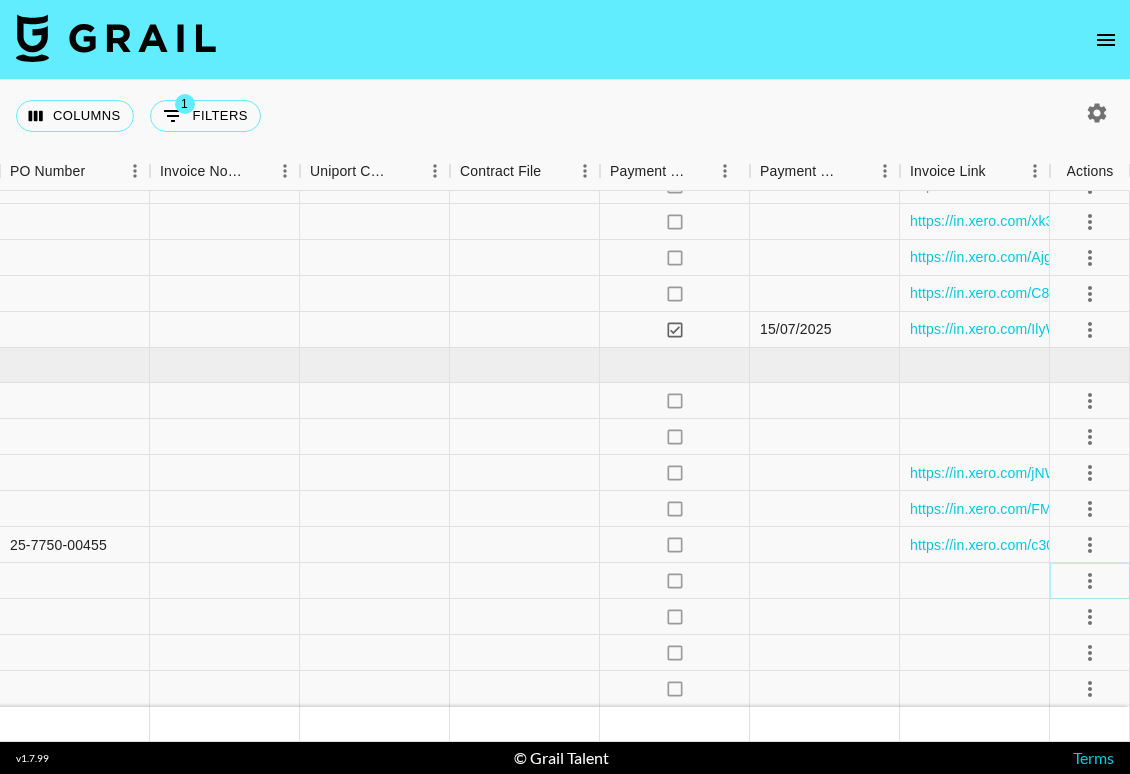 click 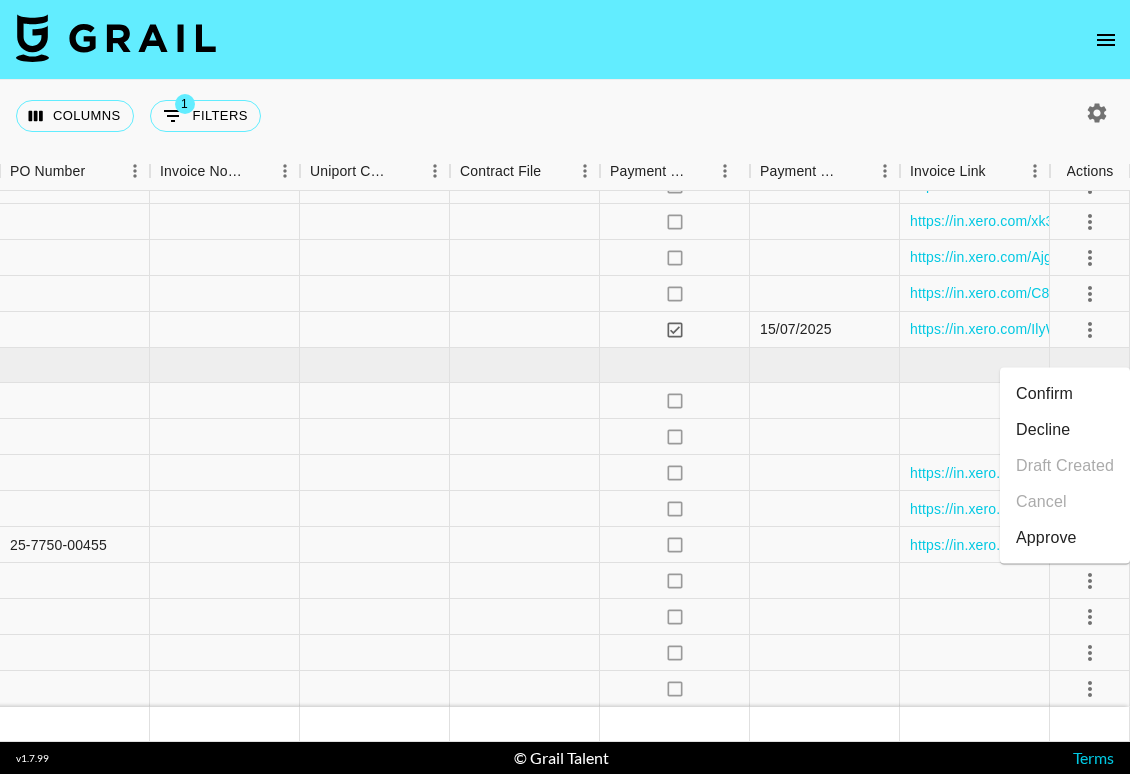 click on "Decline" at bounding box center [1065, 430] 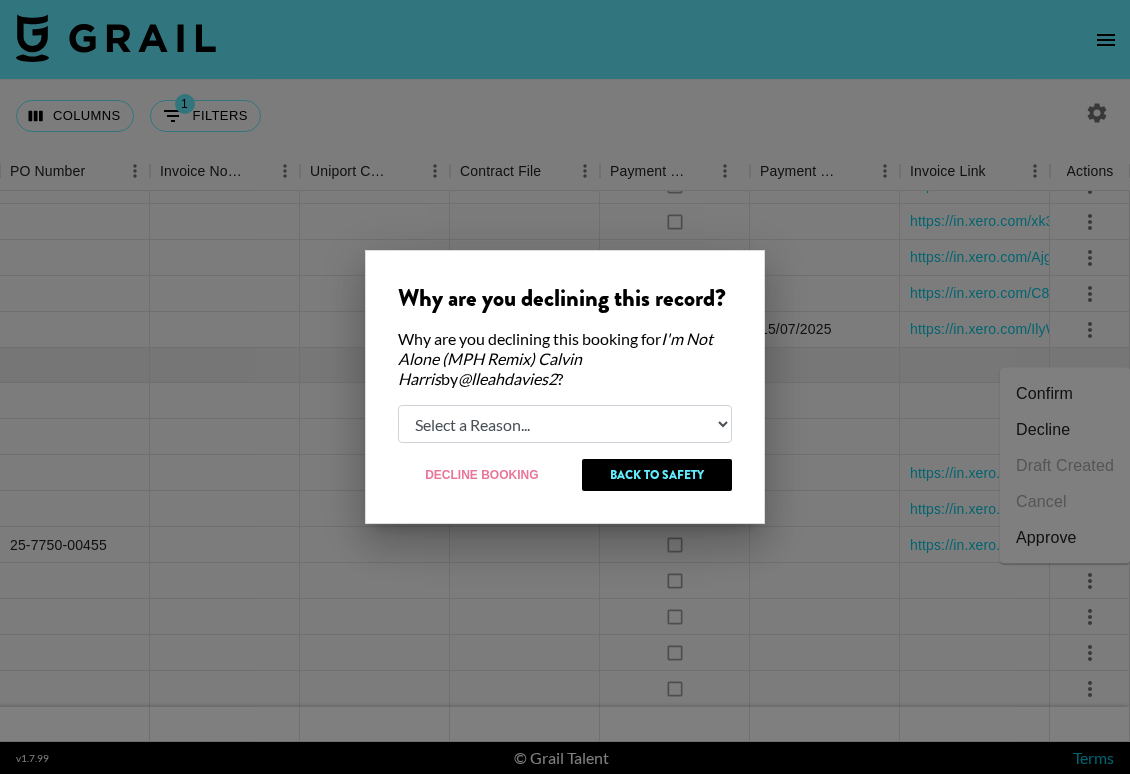 select on "relog" 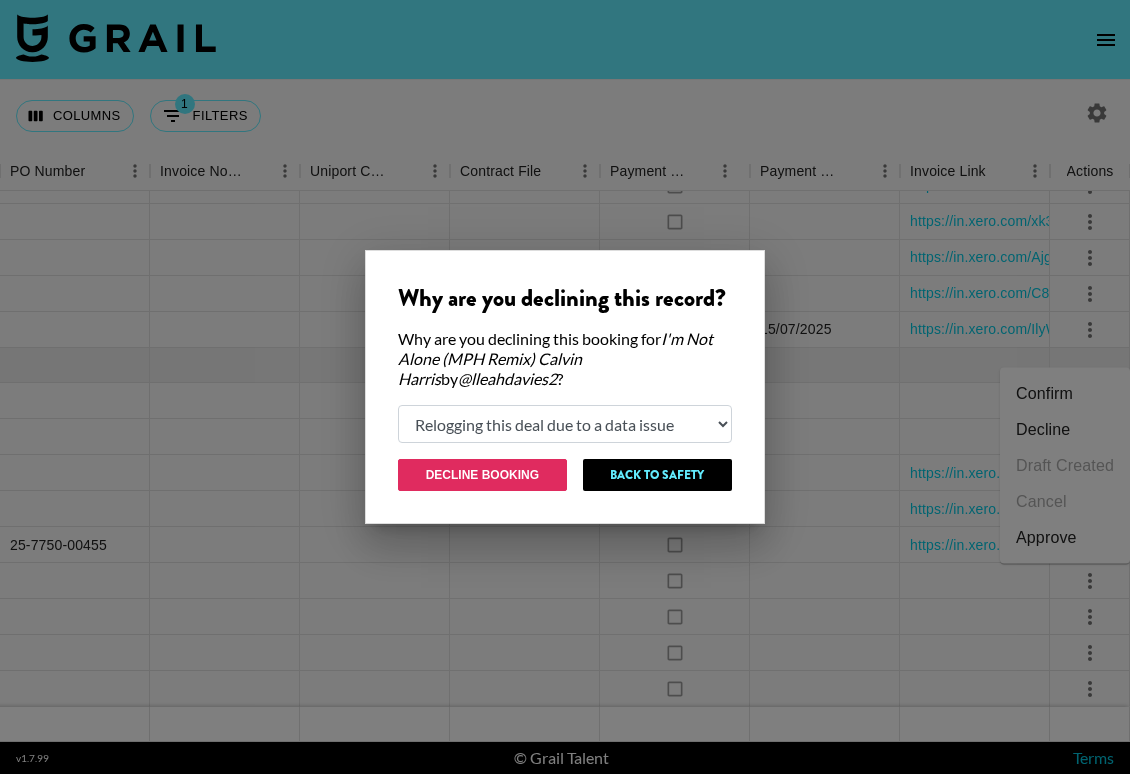 click on "Decline Booking" at bounding box center [482, 475] 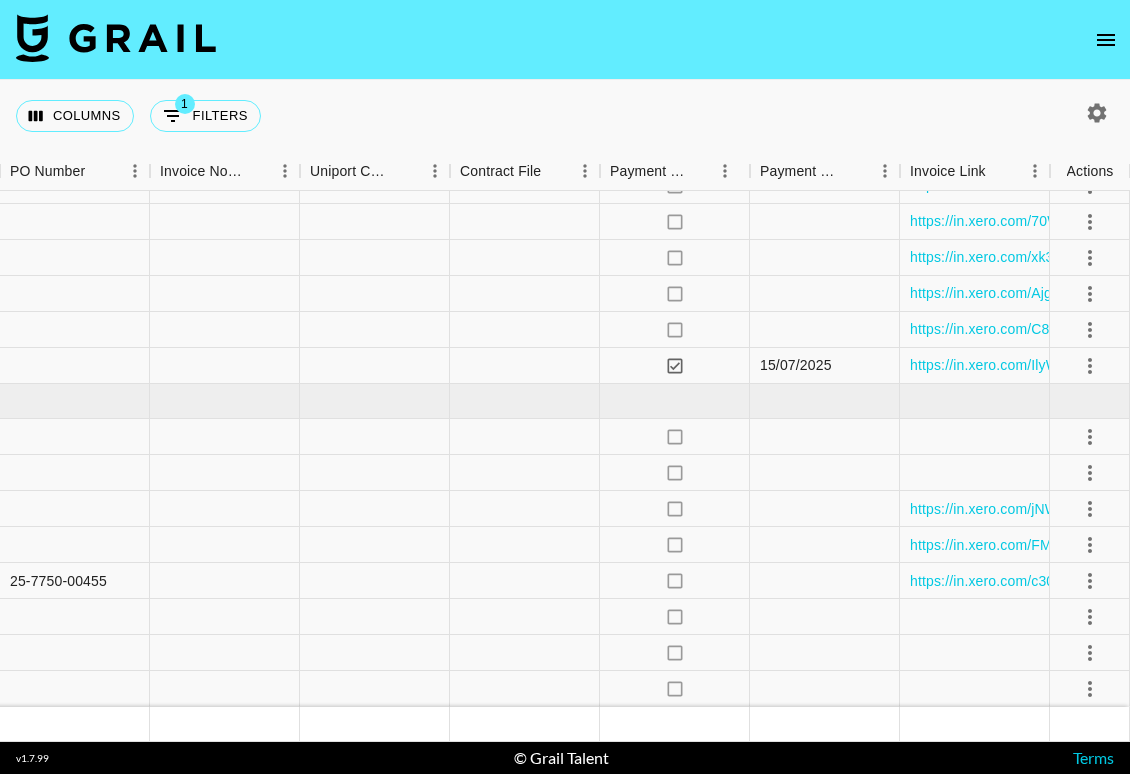 scroll, scrollTop: 3226, scrollLeft: 2215, axis: both 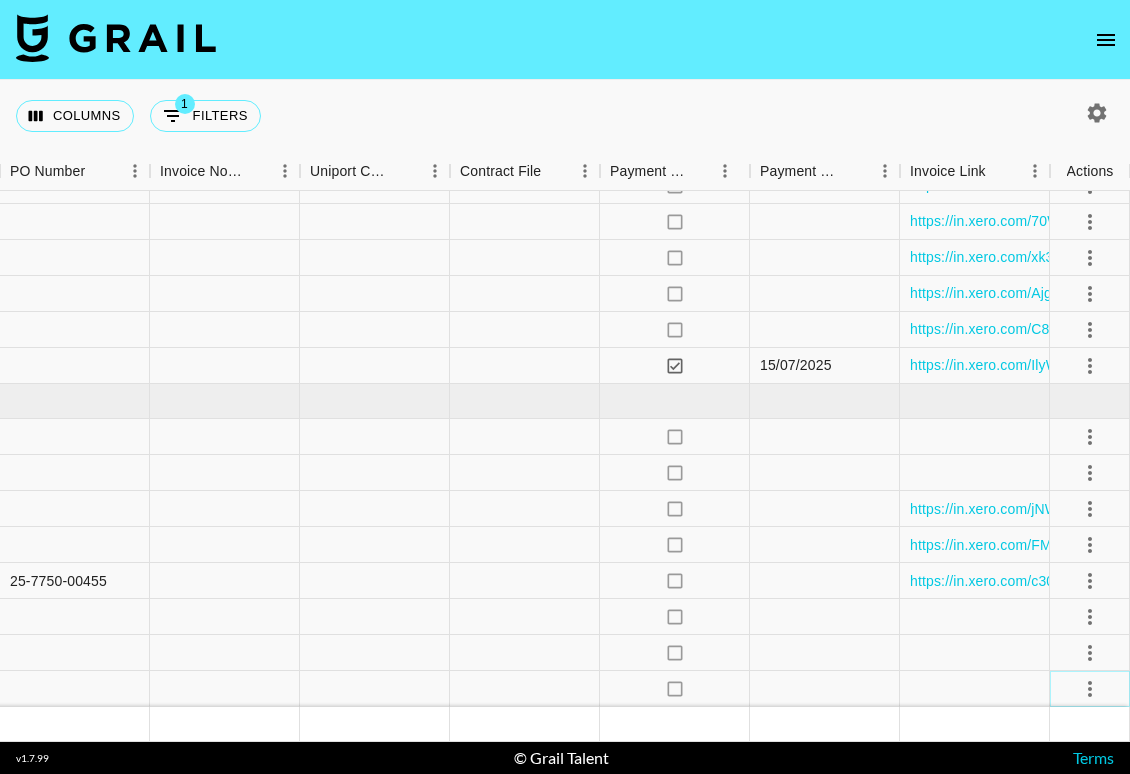 click 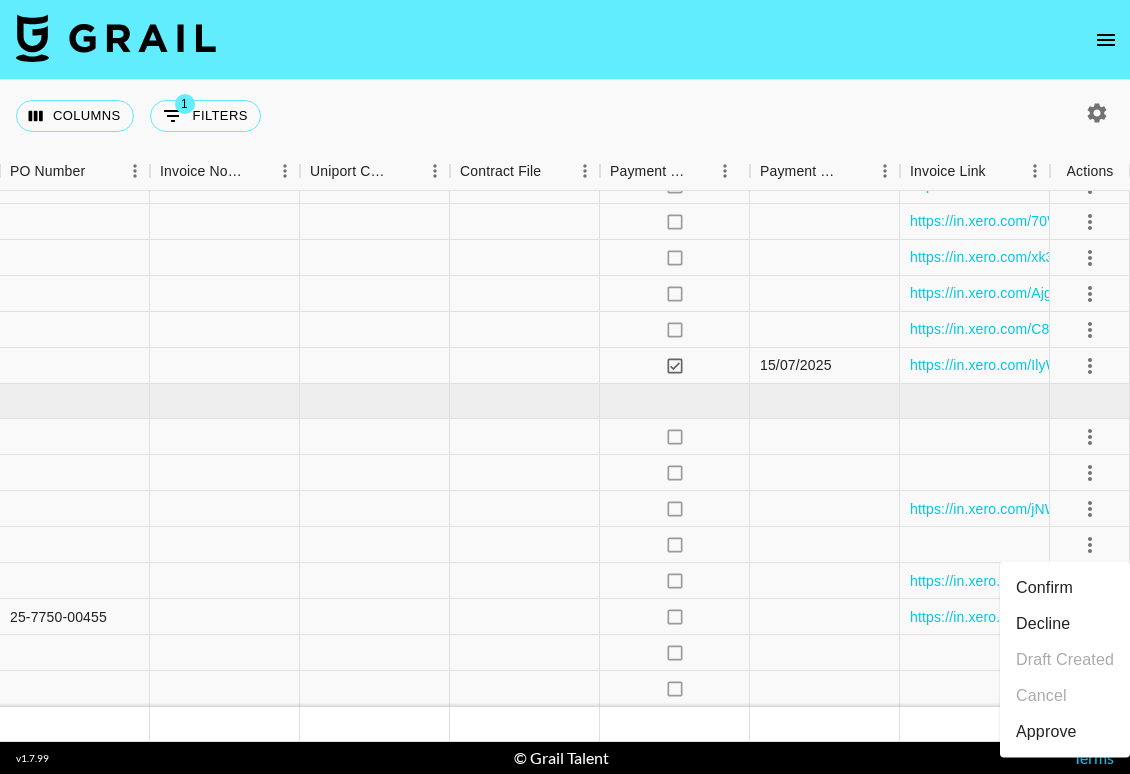 click on "Confirm" at bounding box center (1065, 588) 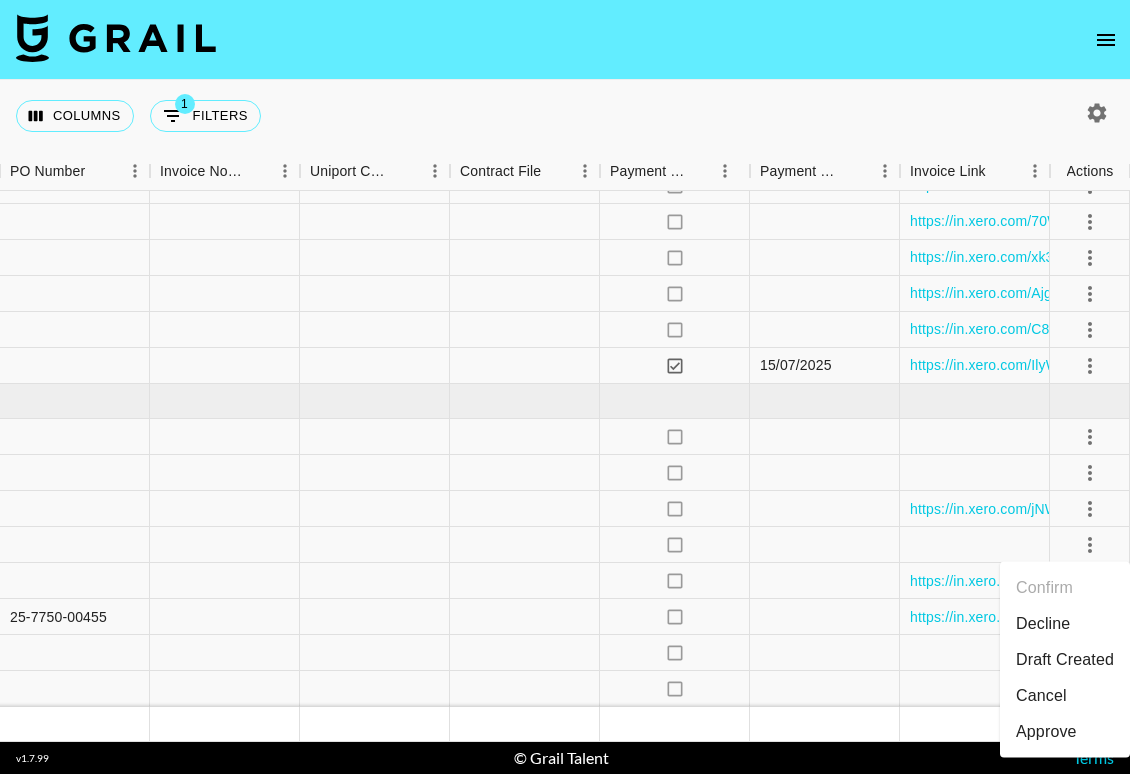 click on "Draft Created" at bounding box center [1065, 660] 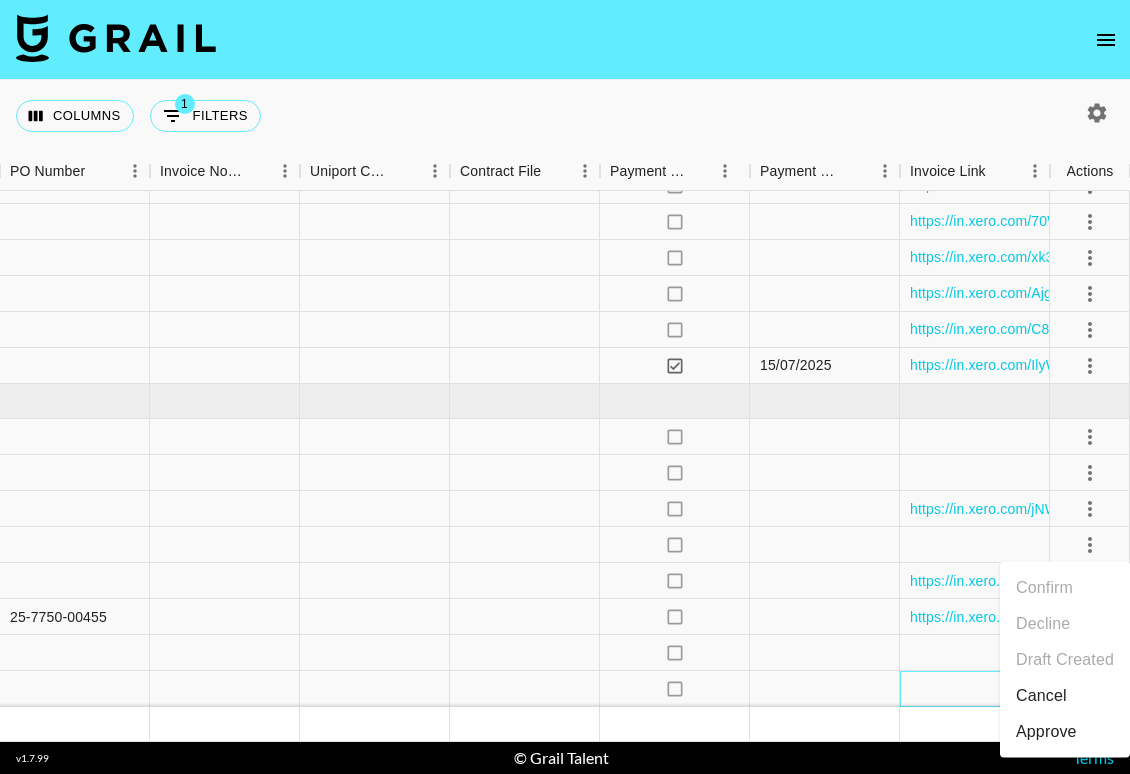 click at bounding box center [975, 689] 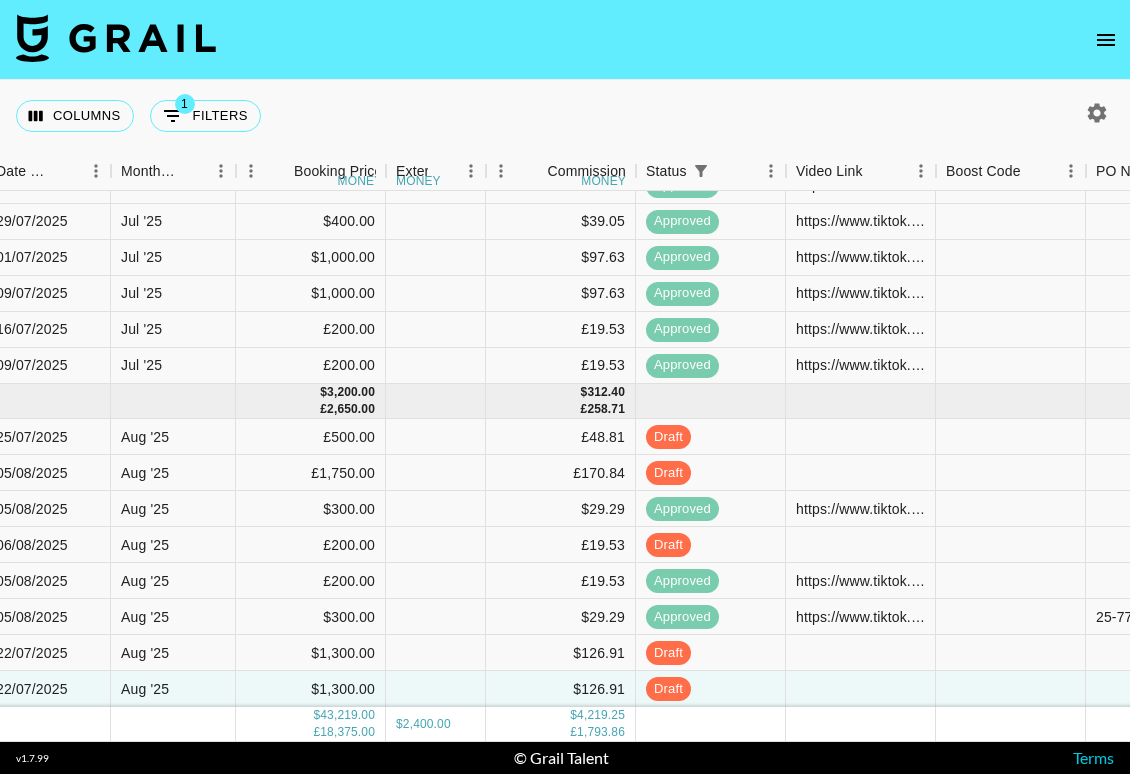 scroll, scrollTop: 3226, scrollLeft: 1175, axis: both 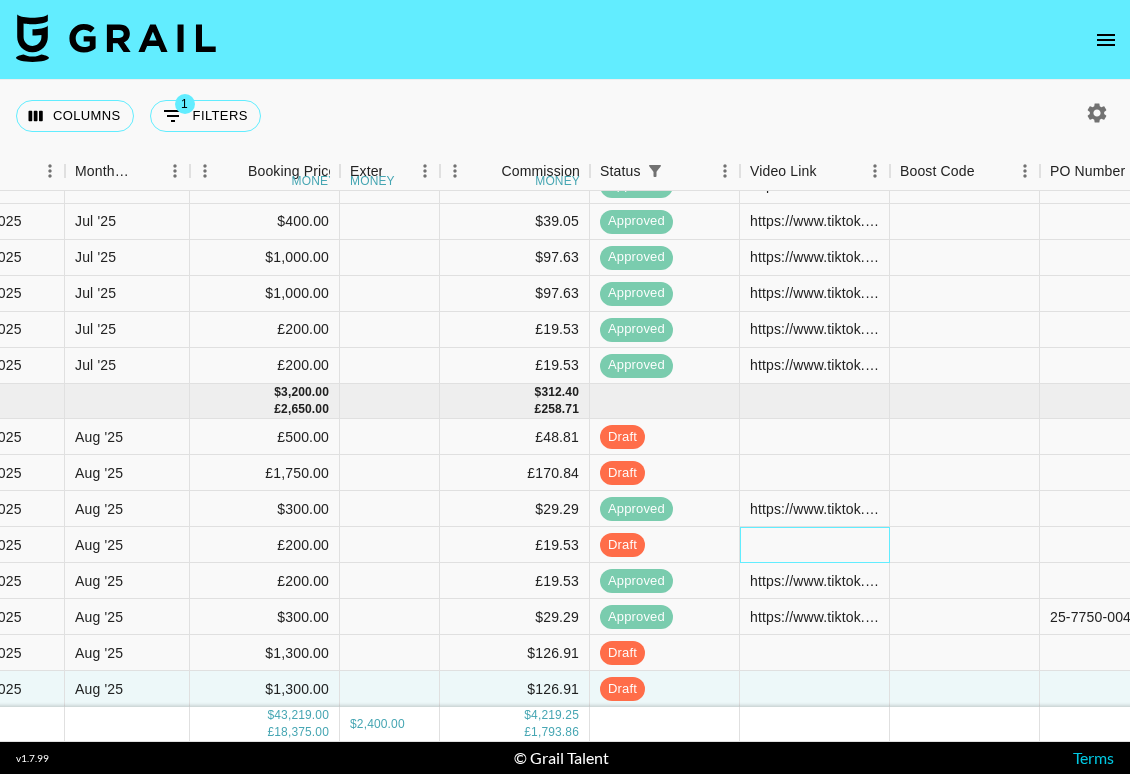click at bounding box center (815, 545) 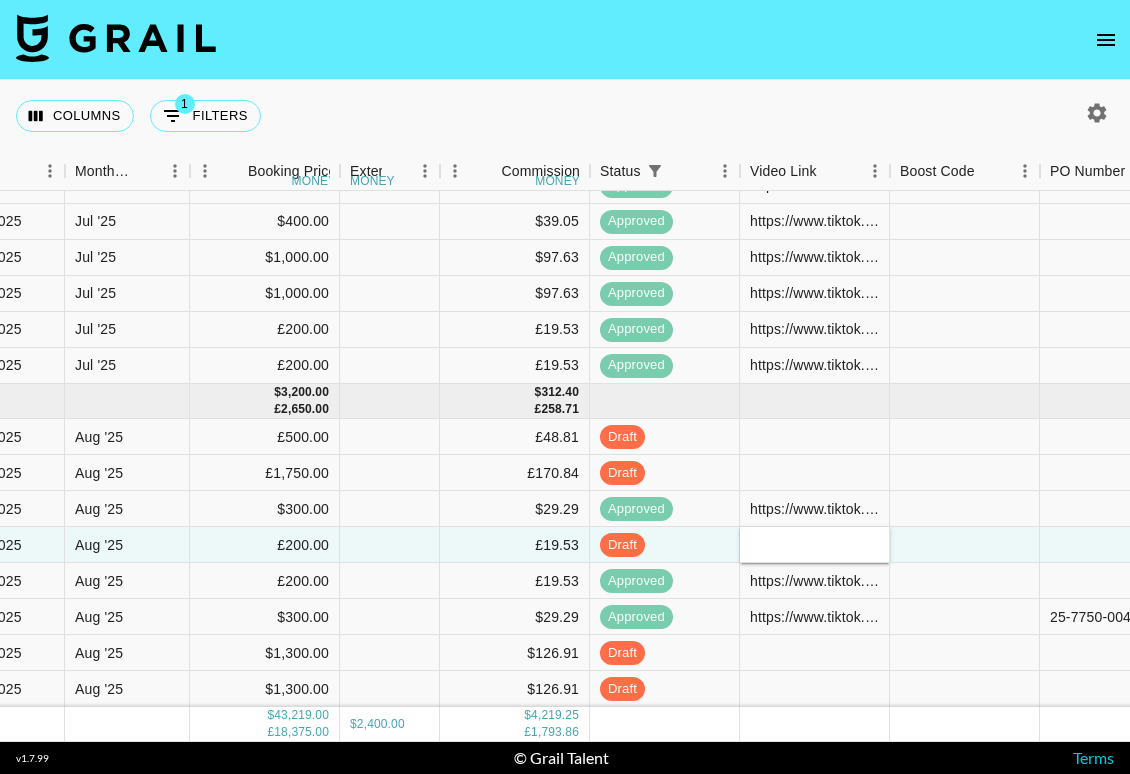 type on "https://www.tiktok.com/@lleahdavies2/video/7535086995853315350" 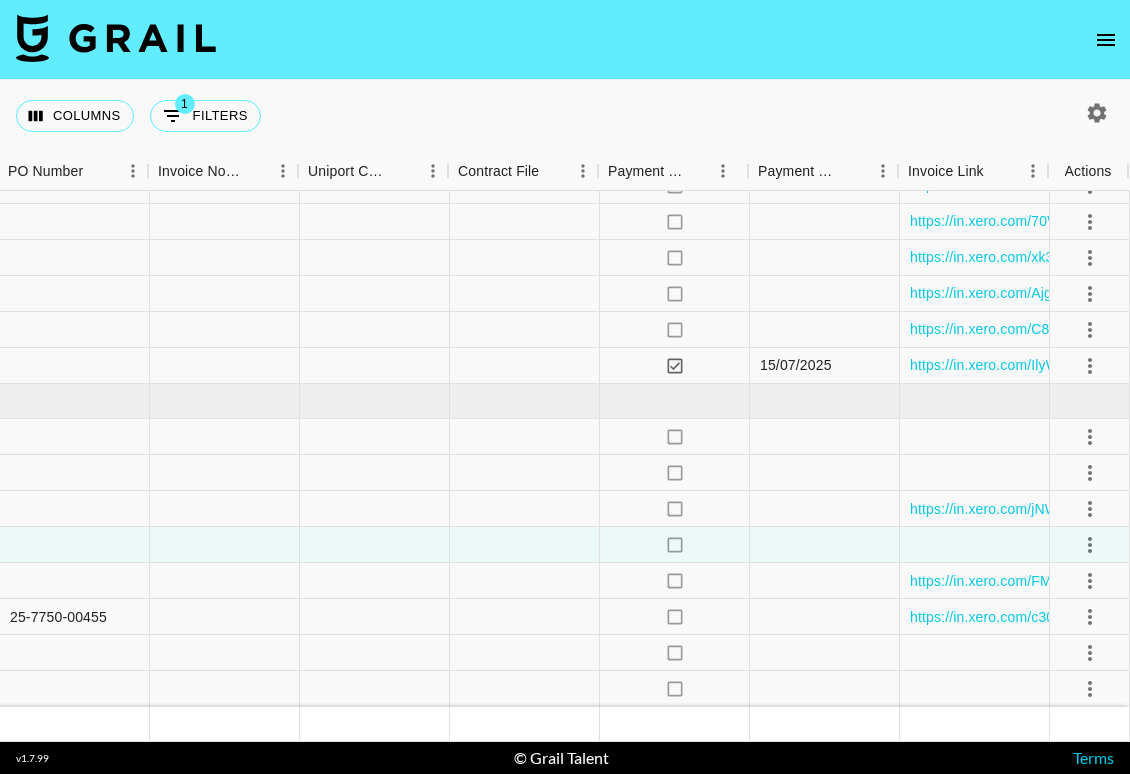scroll, scrollTop: 3226, scrollLeft: 2215, axis: both 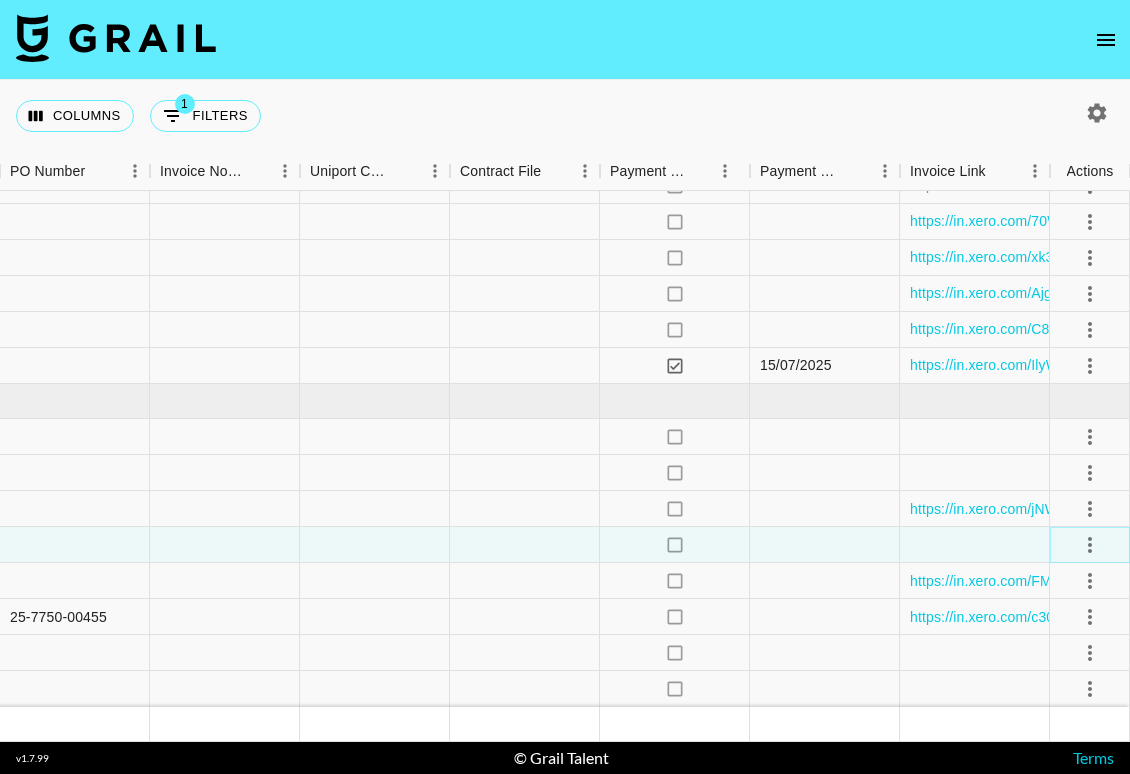 click 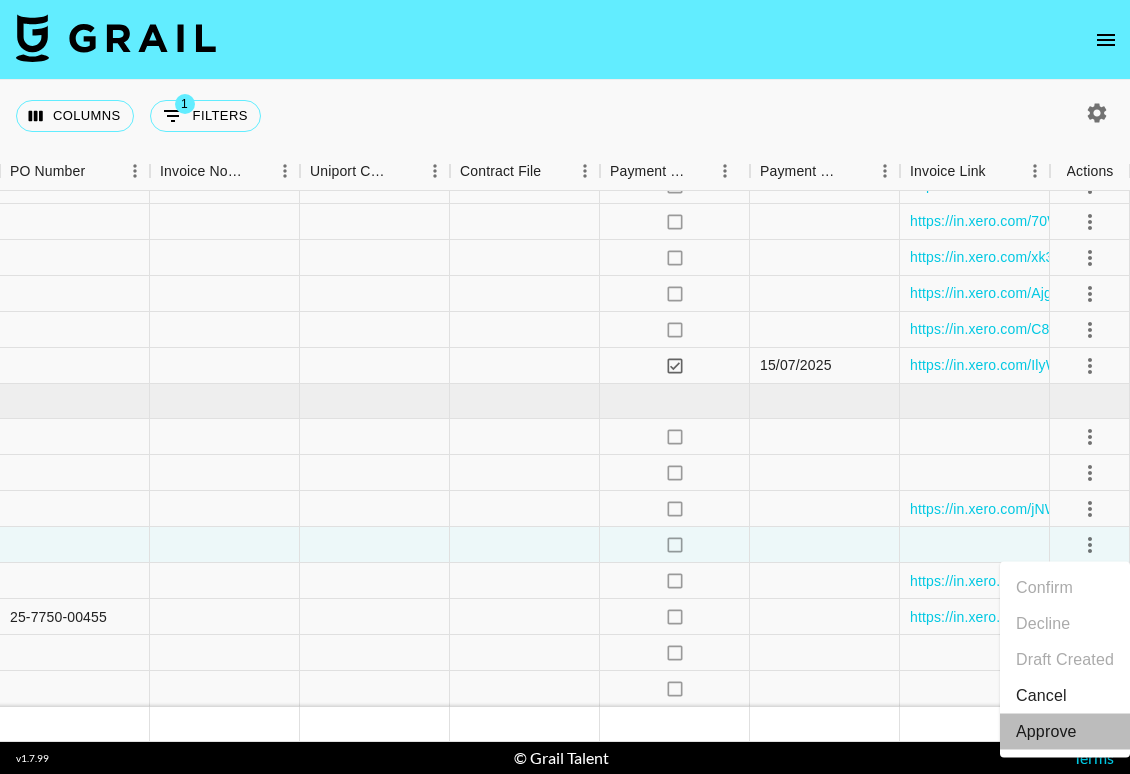 click on "Approve" at bounding box center [1046, 732] 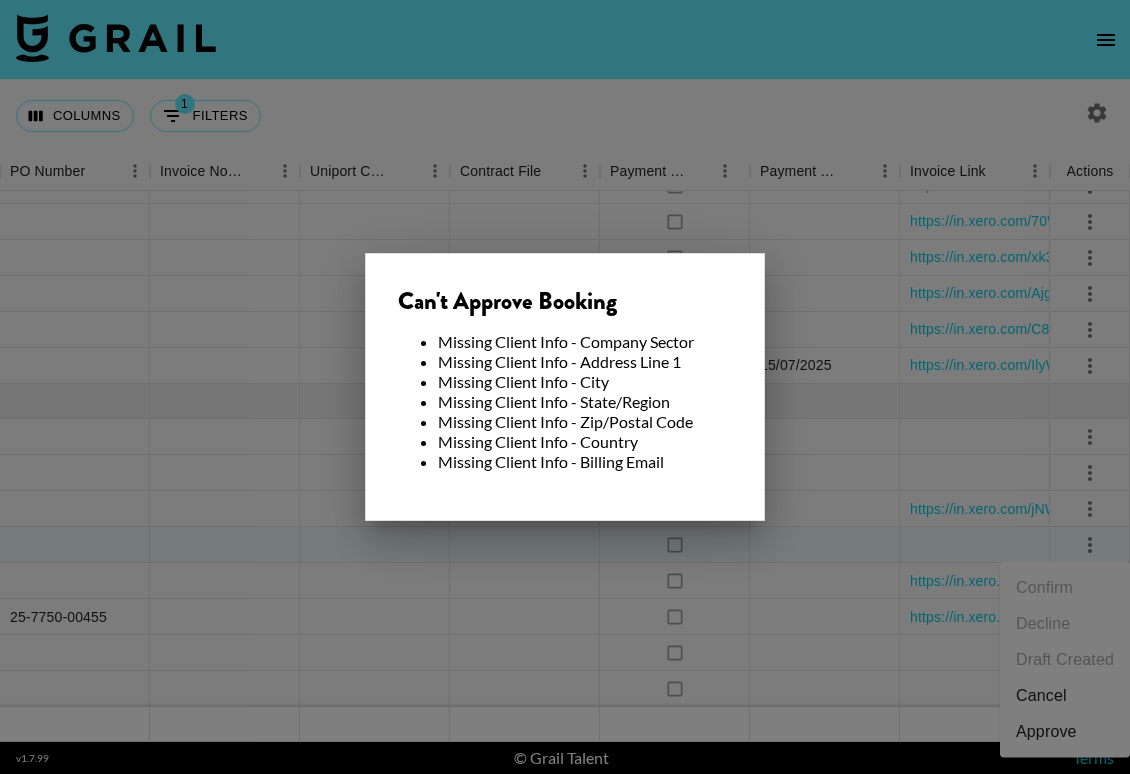 click at bounding box center [565, 387] 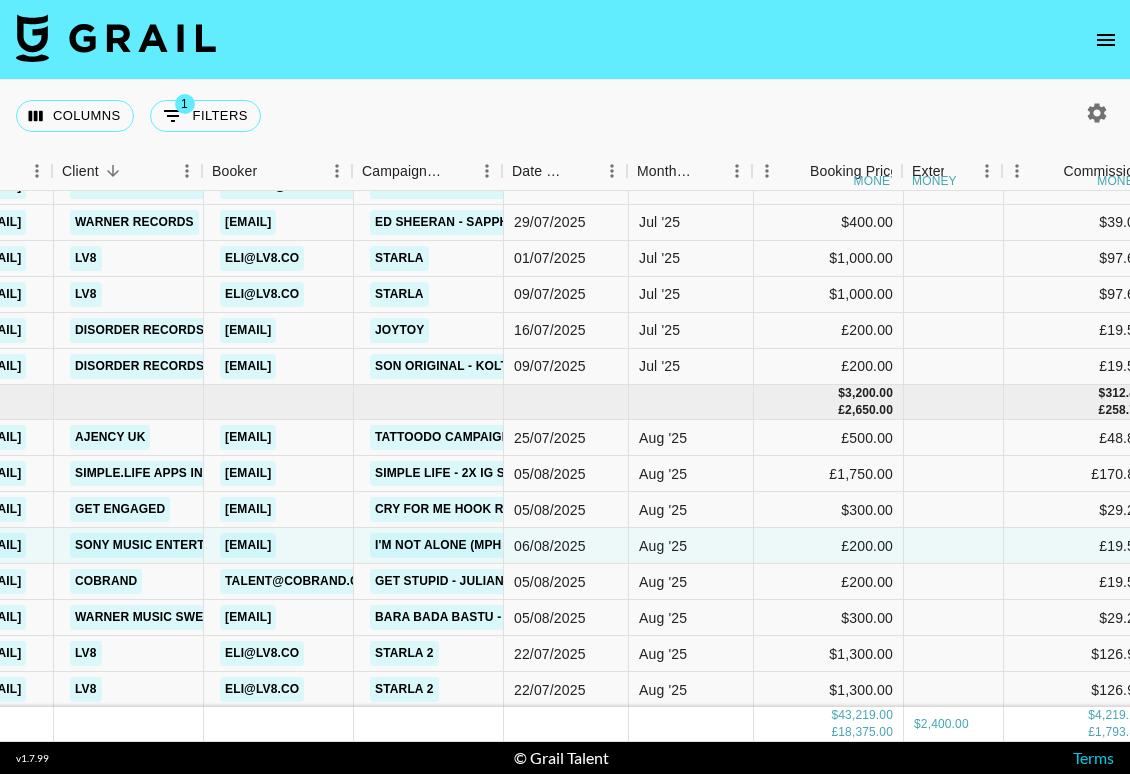 scroll, scrollTop: 3225, scrollLeft: 596, axis: both 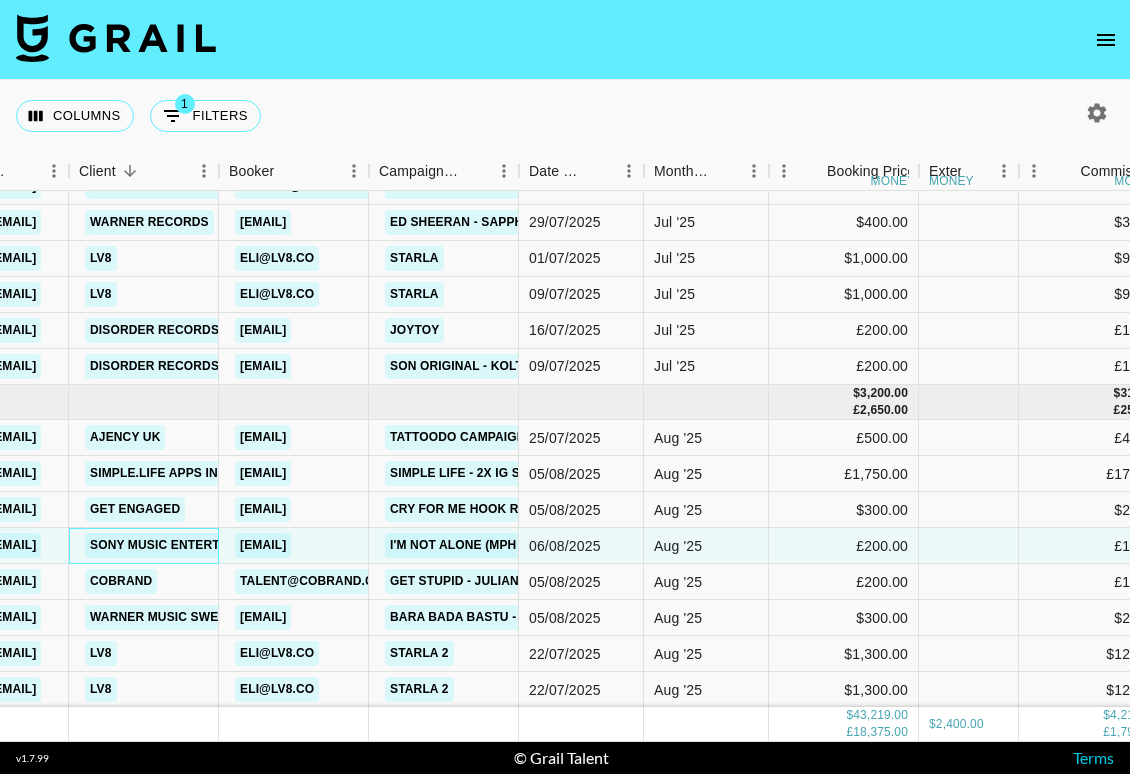 click on "Sony Music Entertainment UK Ltd" at bounding box center (206, 545) 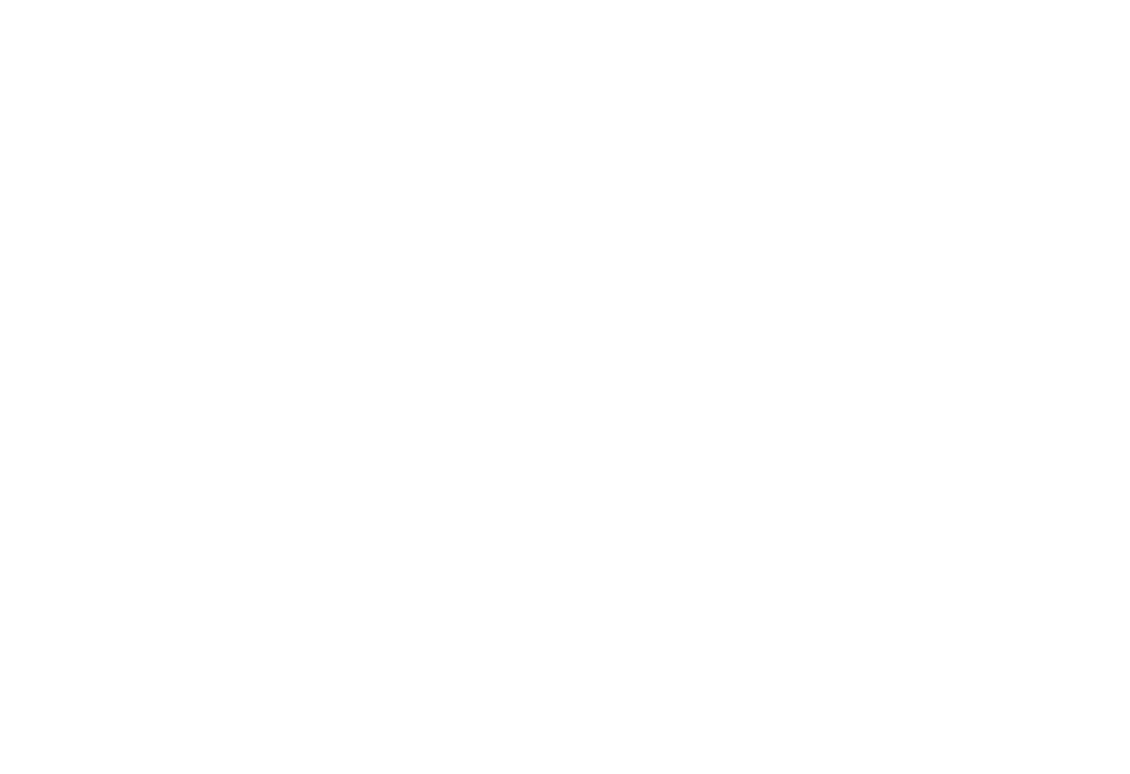 scroll, scrollTop: 0, scrollLeft: 0, axis: both 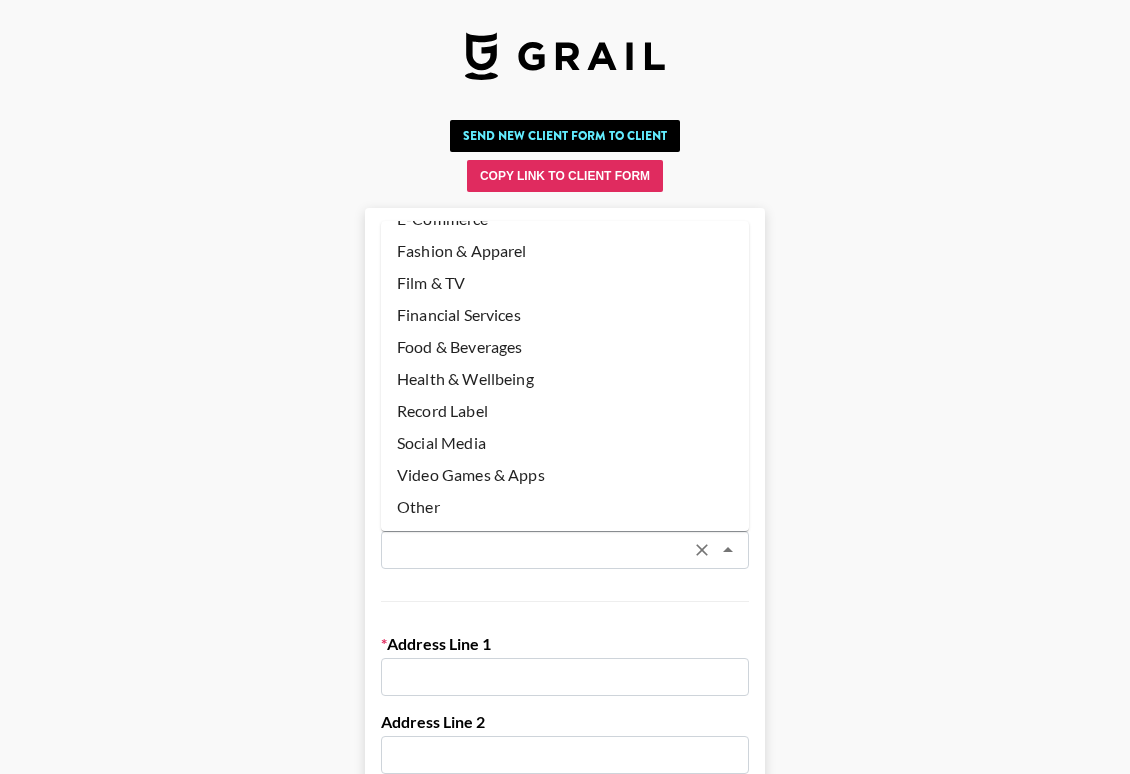 click on "Record Label" at bounding box center (565, 411) 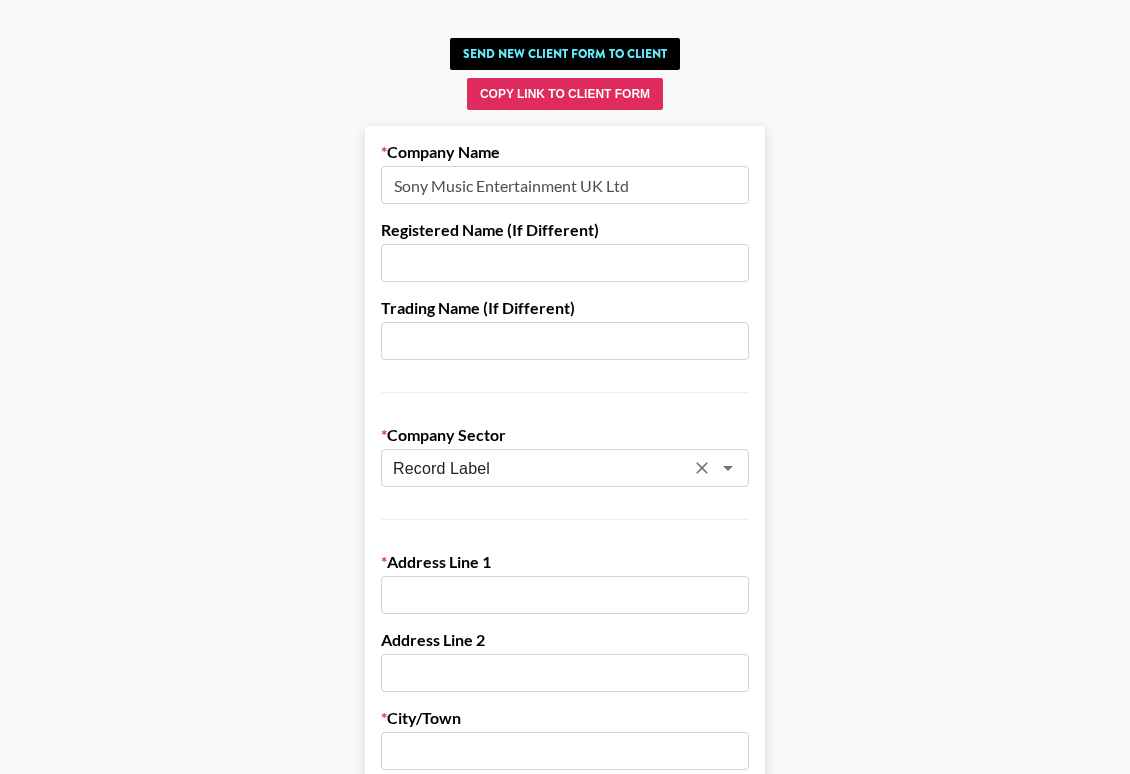 scroll, scrollTop: 86, scrollLeft: 0, axis: vertical 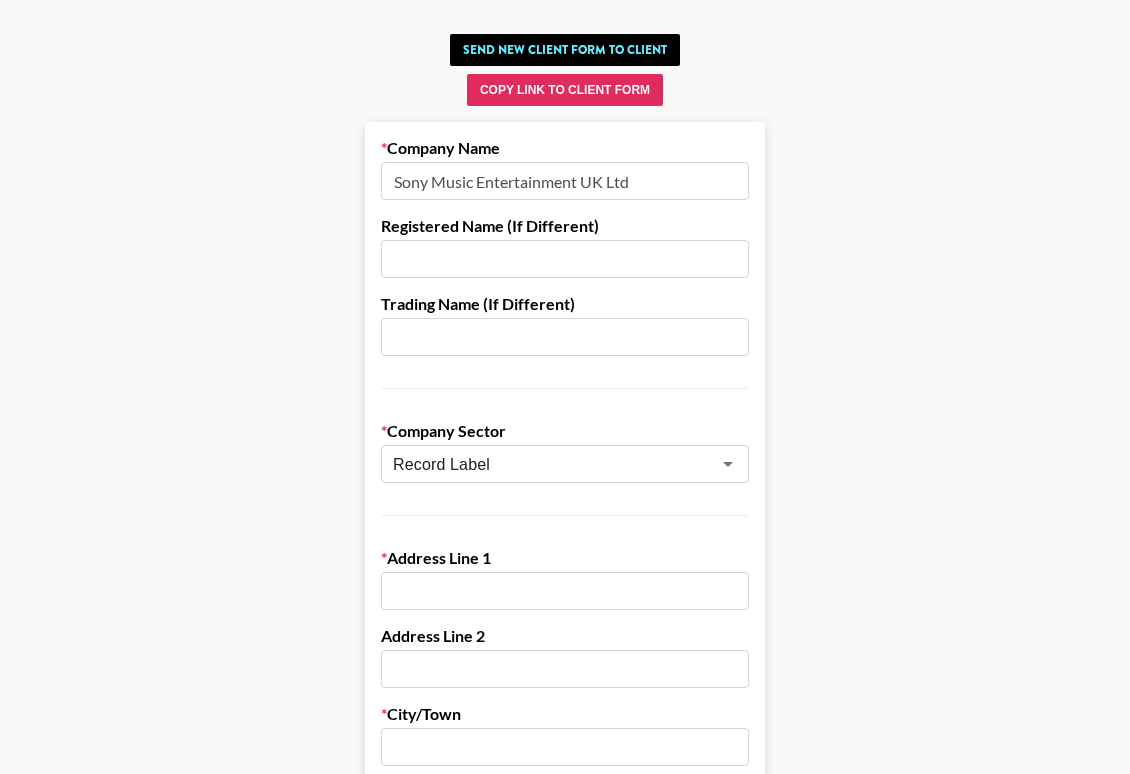 paste on "[NUMBER] Canal Reach" 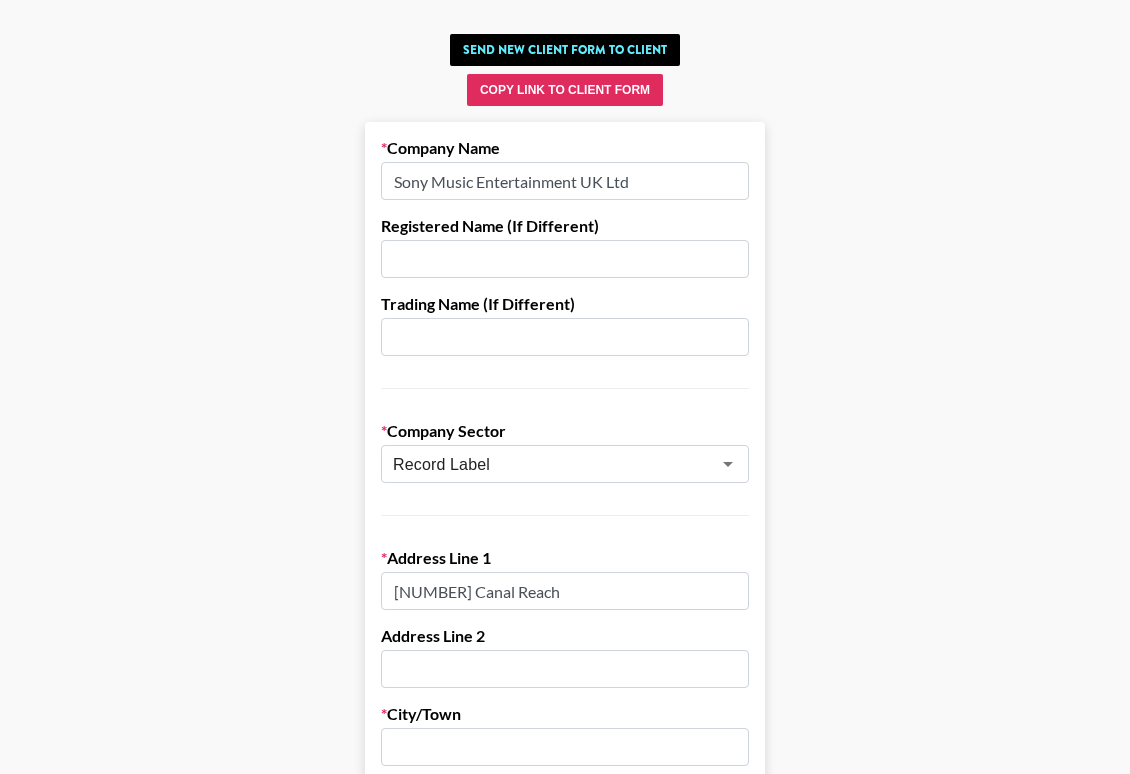 type on "[NUMBER] Canal Reach" 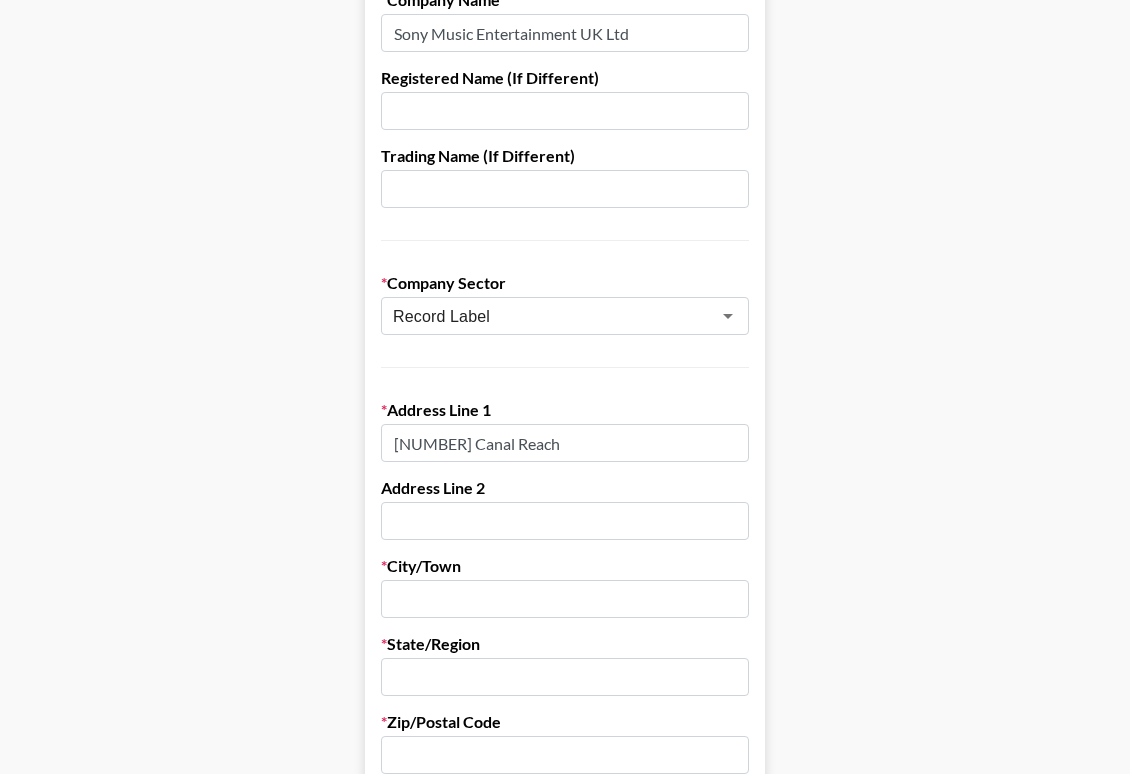 scroll, scrollTop: 236, scrollLeft: 0, axis: vertical 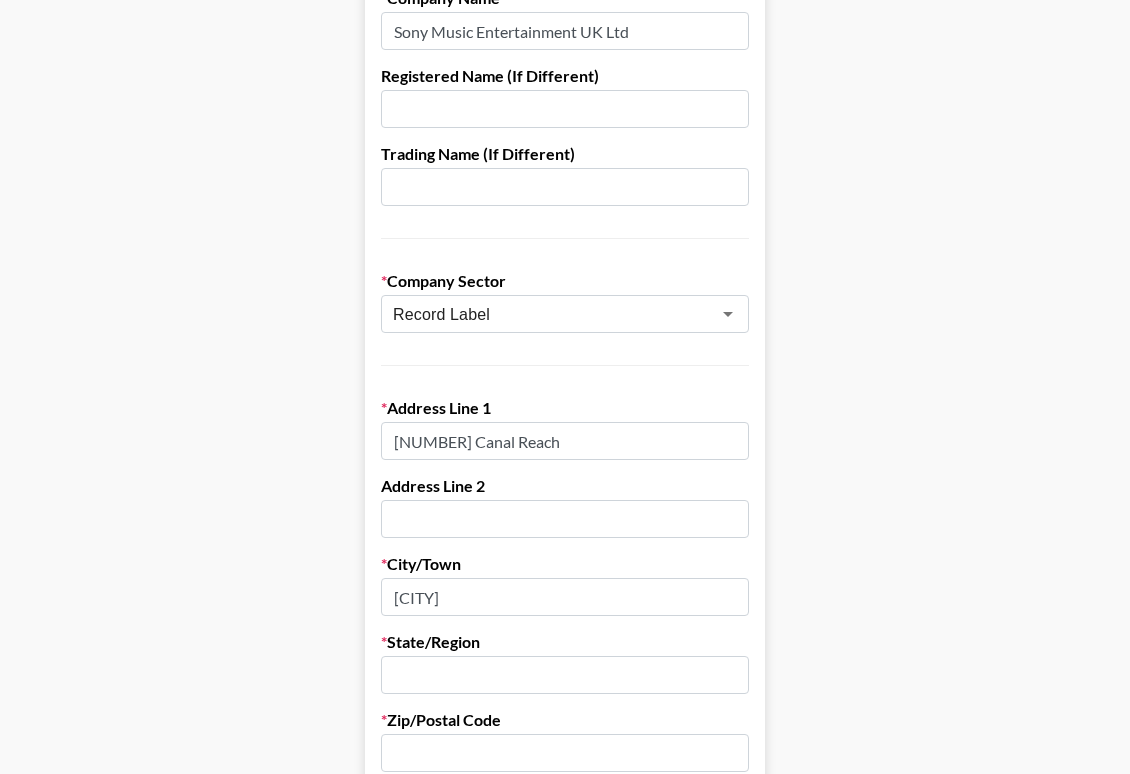 type on "London" 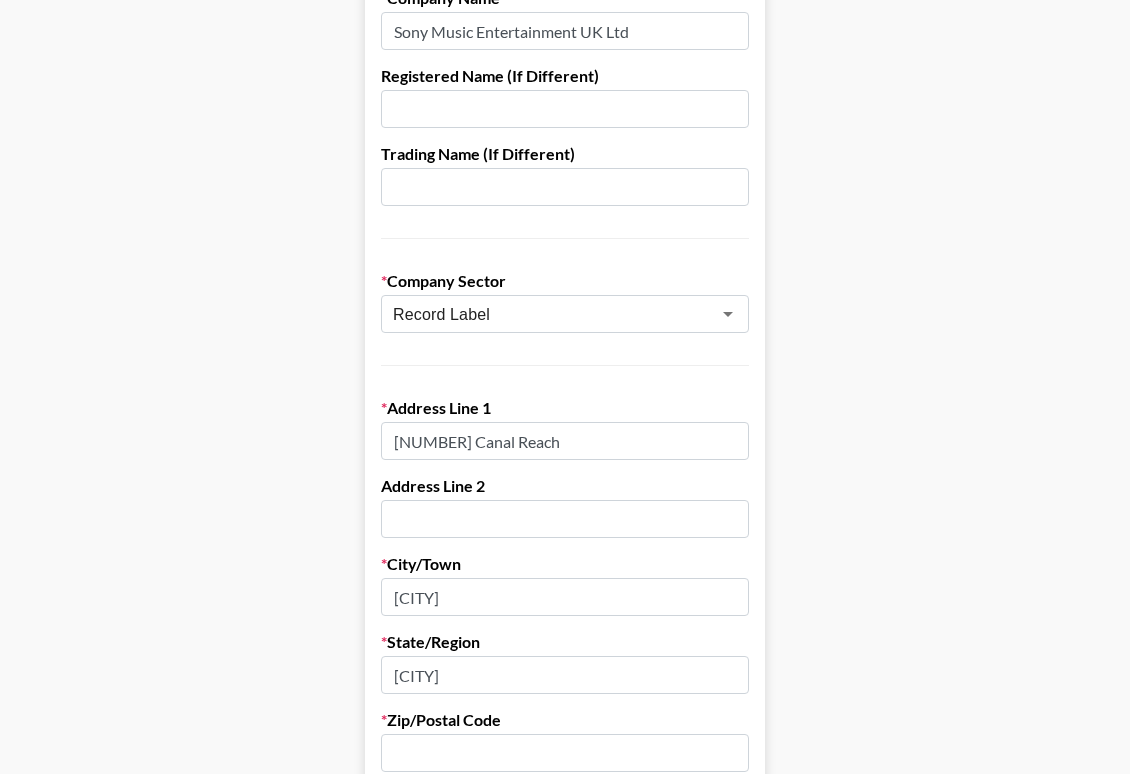 type on "London" 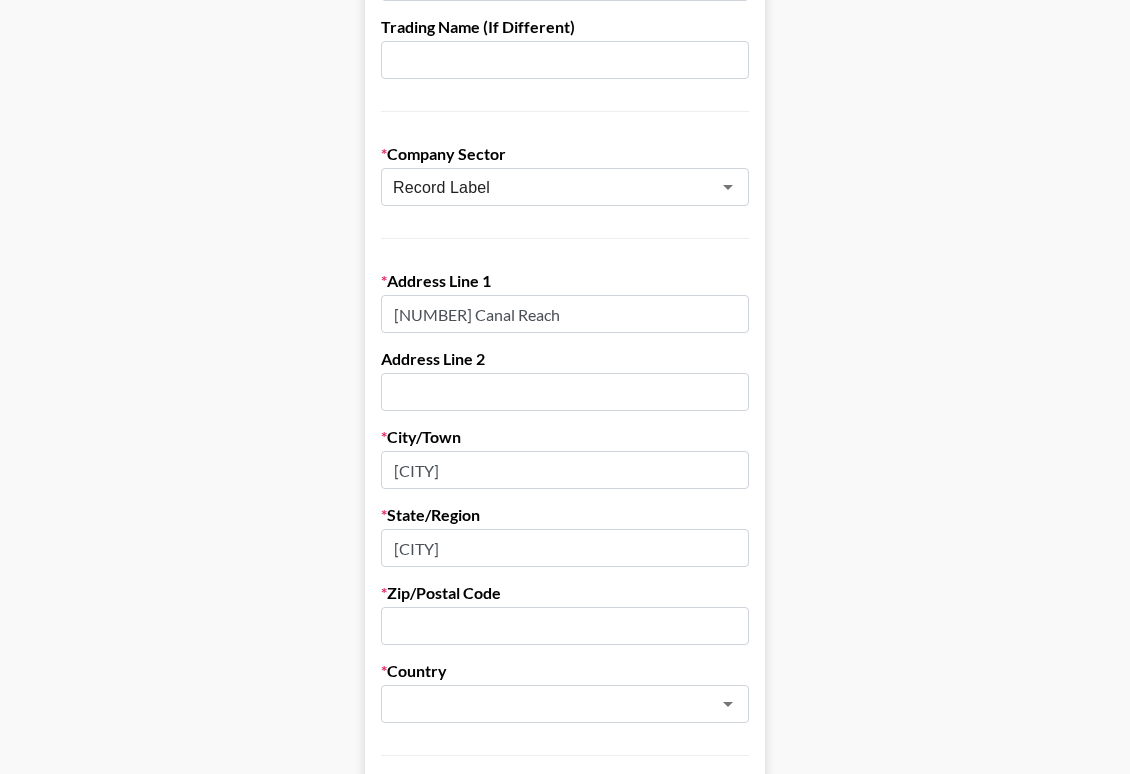 scroll, scrollTop: 404, scrollLeft: 0, axis: vertical 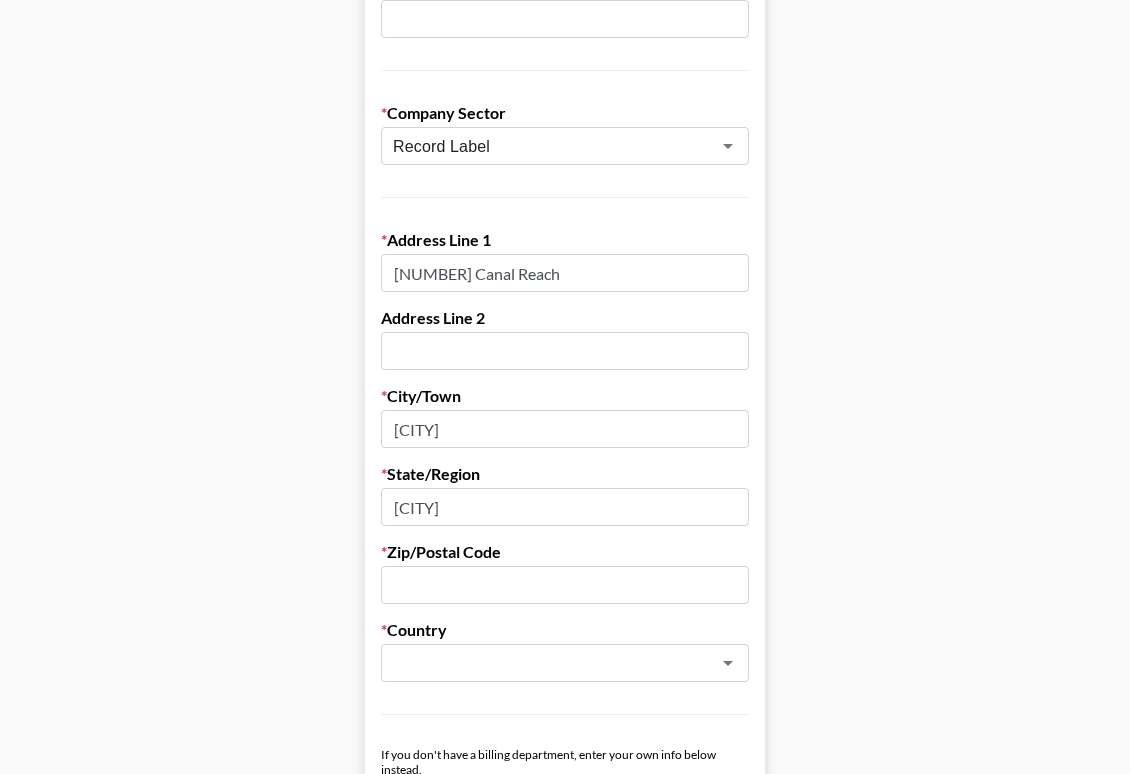 paste on "King’s Cross" 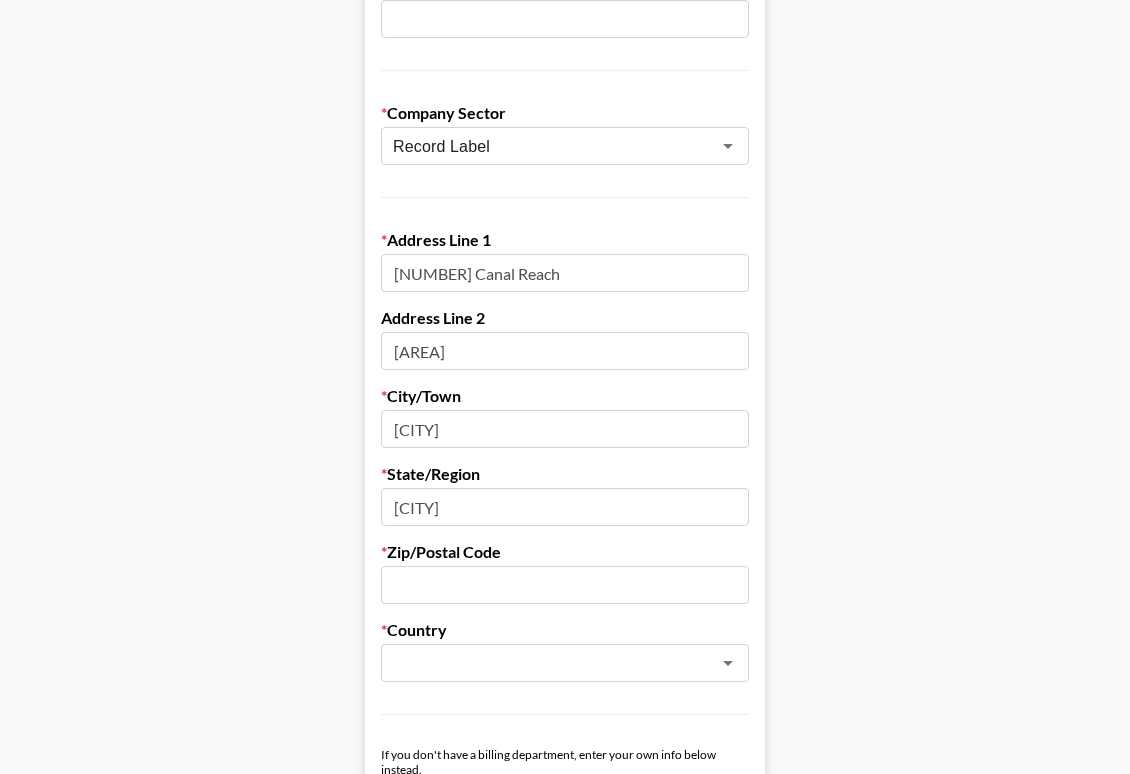 type on "King’s Cross" 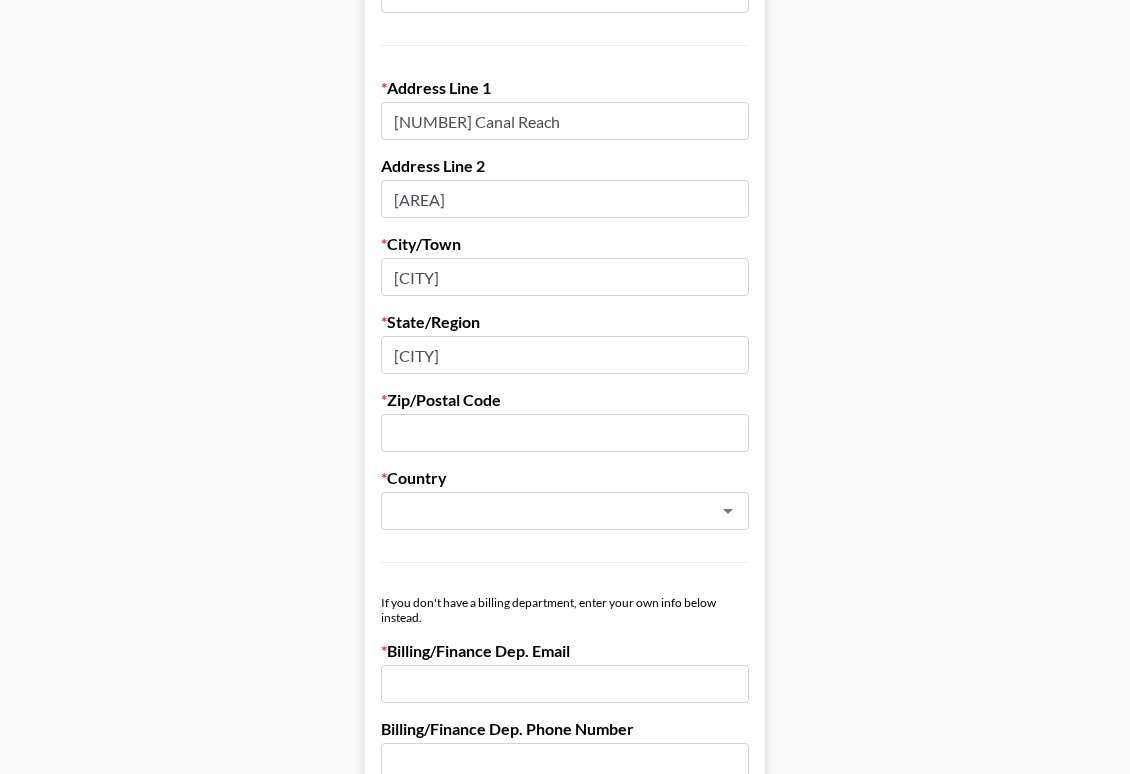 scroll, scrollTop: 558, scrollLeft: 0, axis: vertical 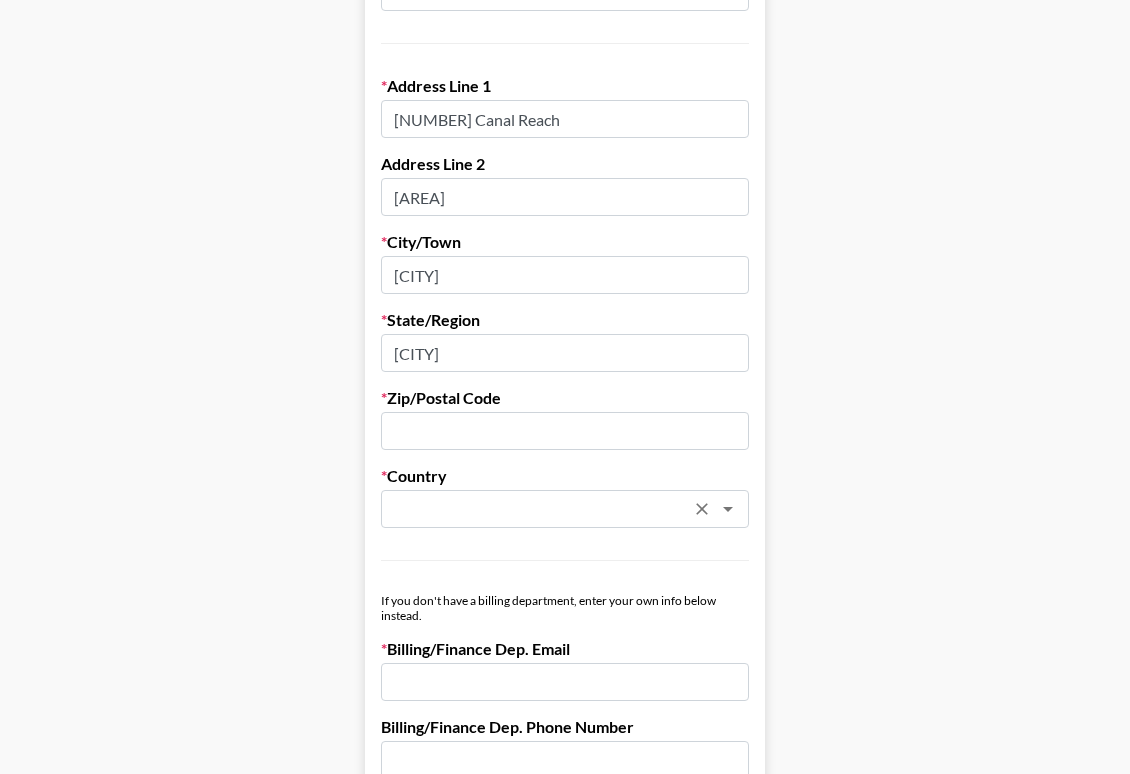 paste on "N1C 4DB" 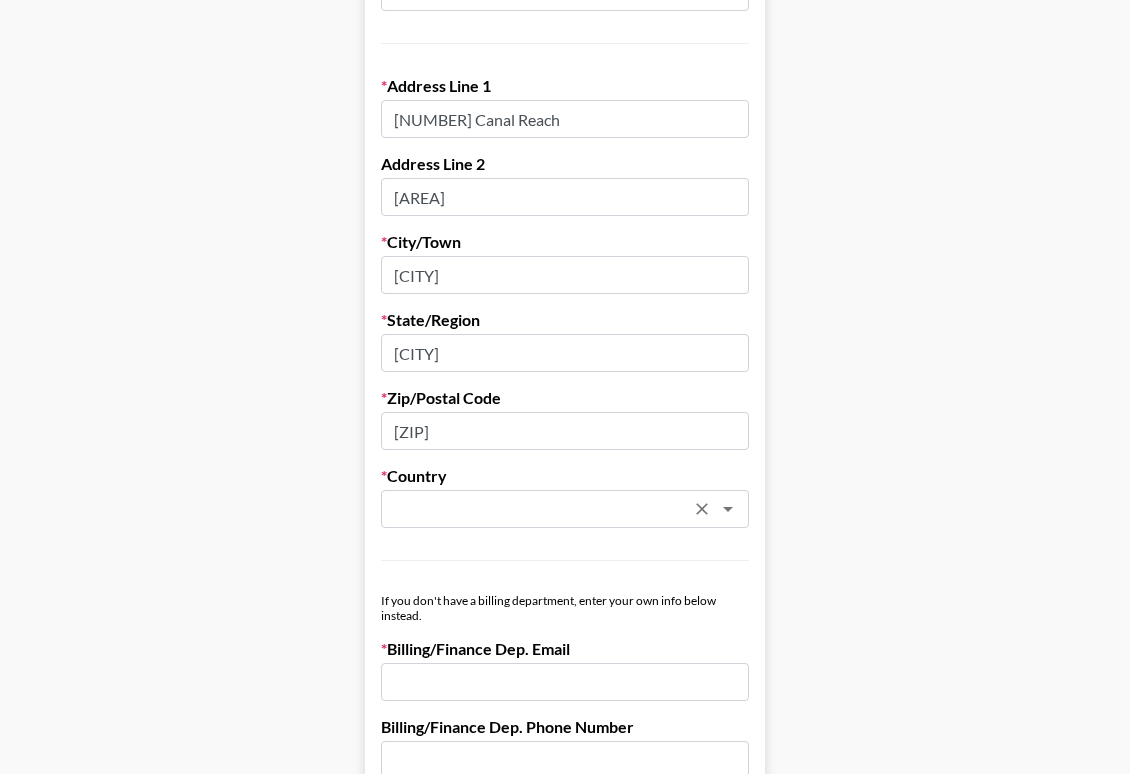 type on "N1C 4DB" 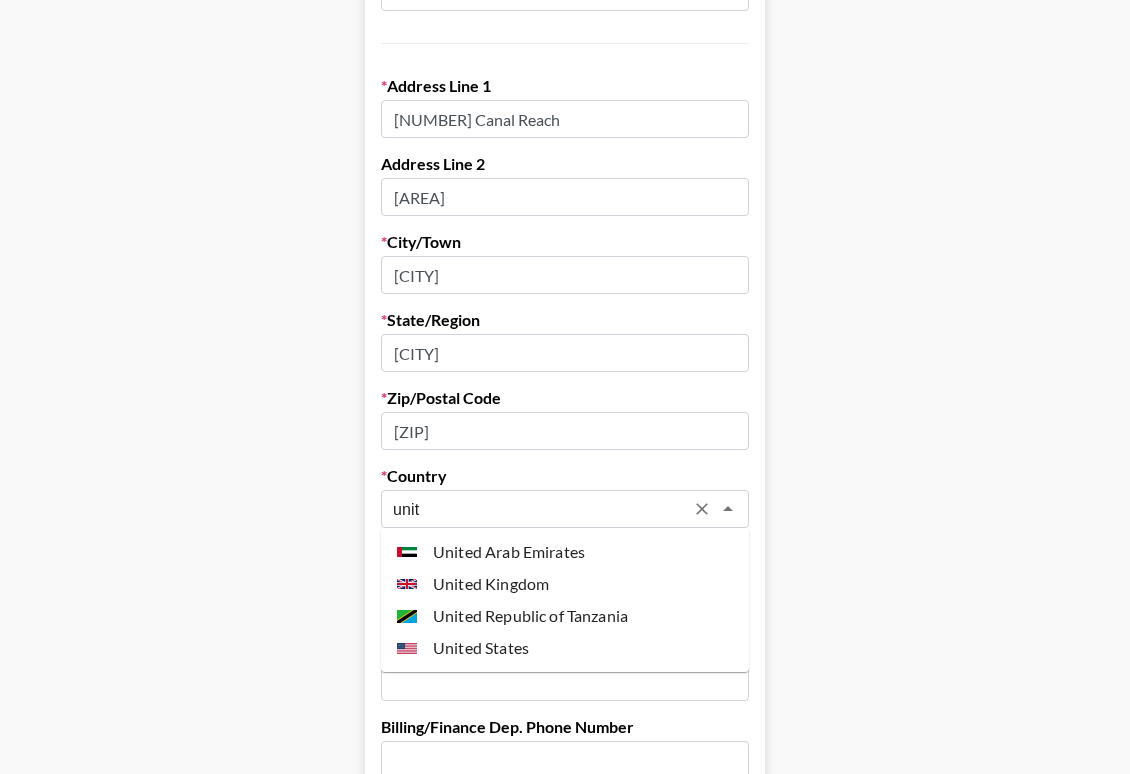 click on "United Kingdom" at bounding box center (565, 584) 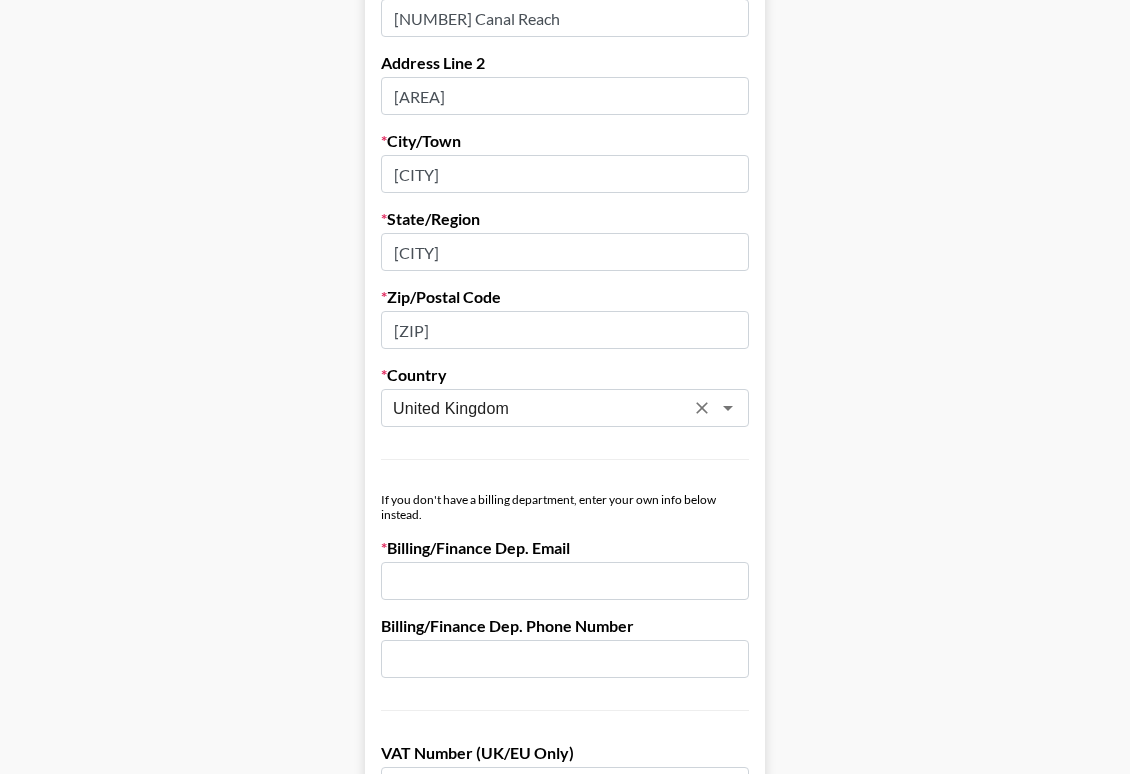 scroll, scrollTop: 786, scrollLeft: 0, axis: vertical 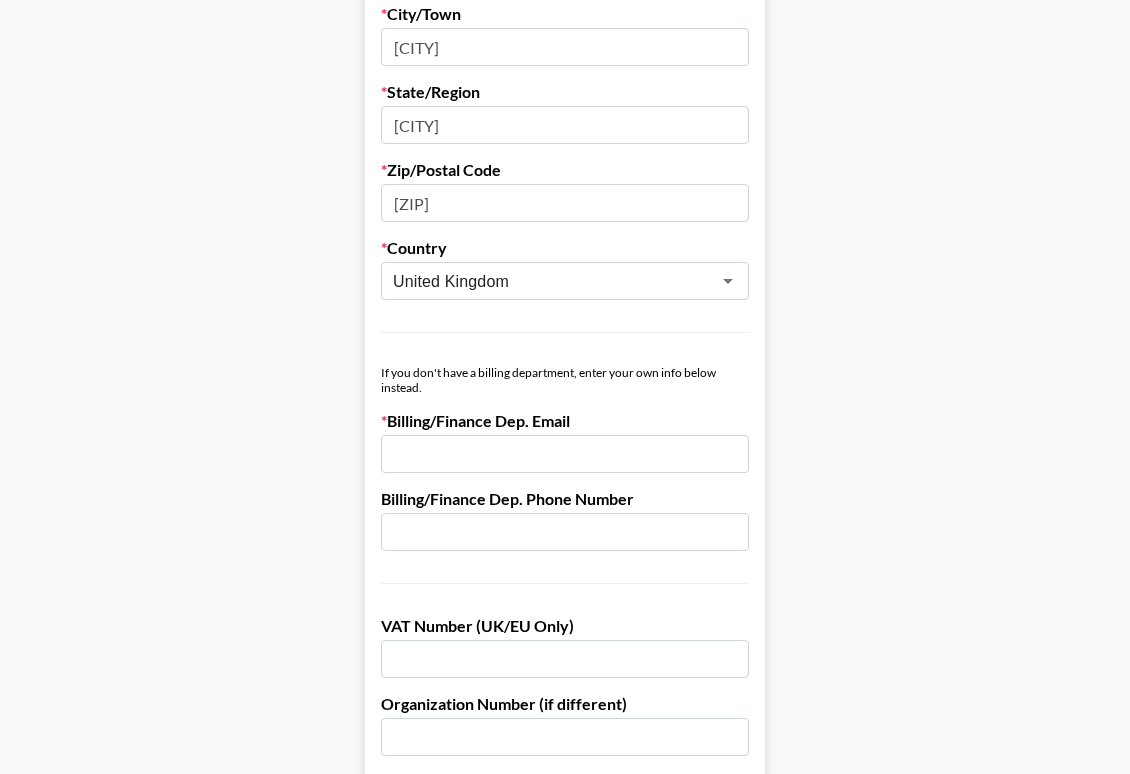 paste on "[FIRST] [LAST]@[DOMAIN]" 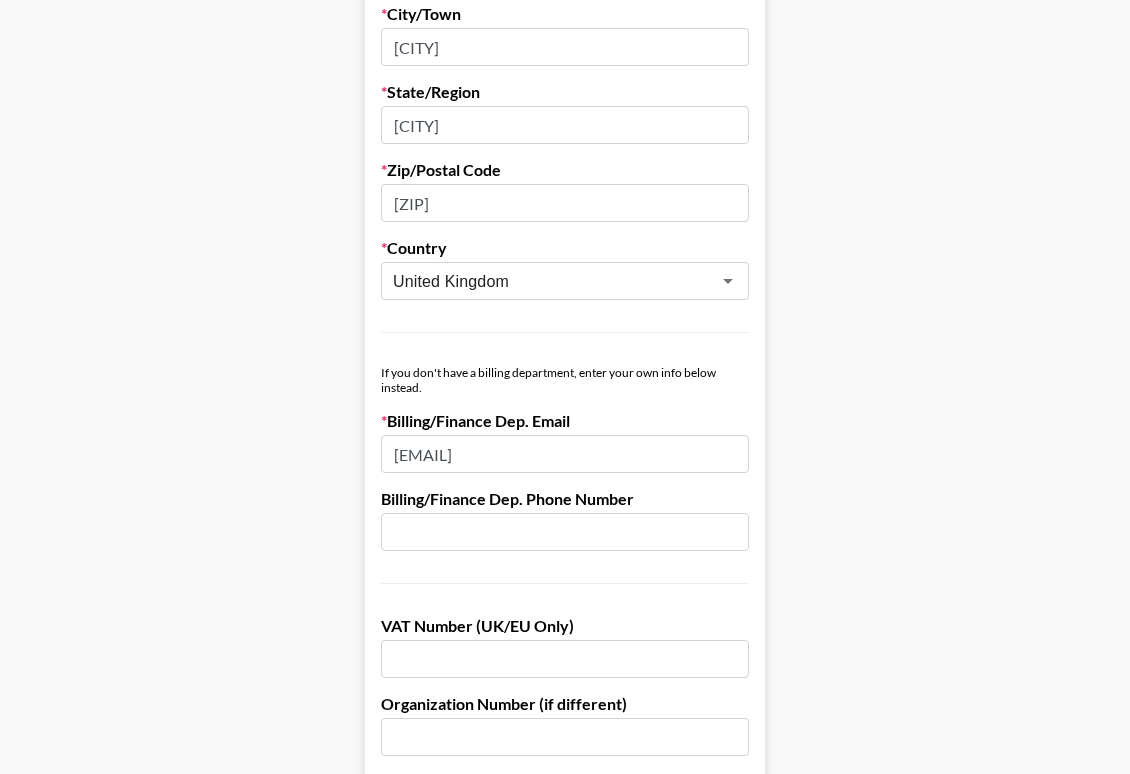 type on "[FIRST] [LAST]@[DOMAIN]" 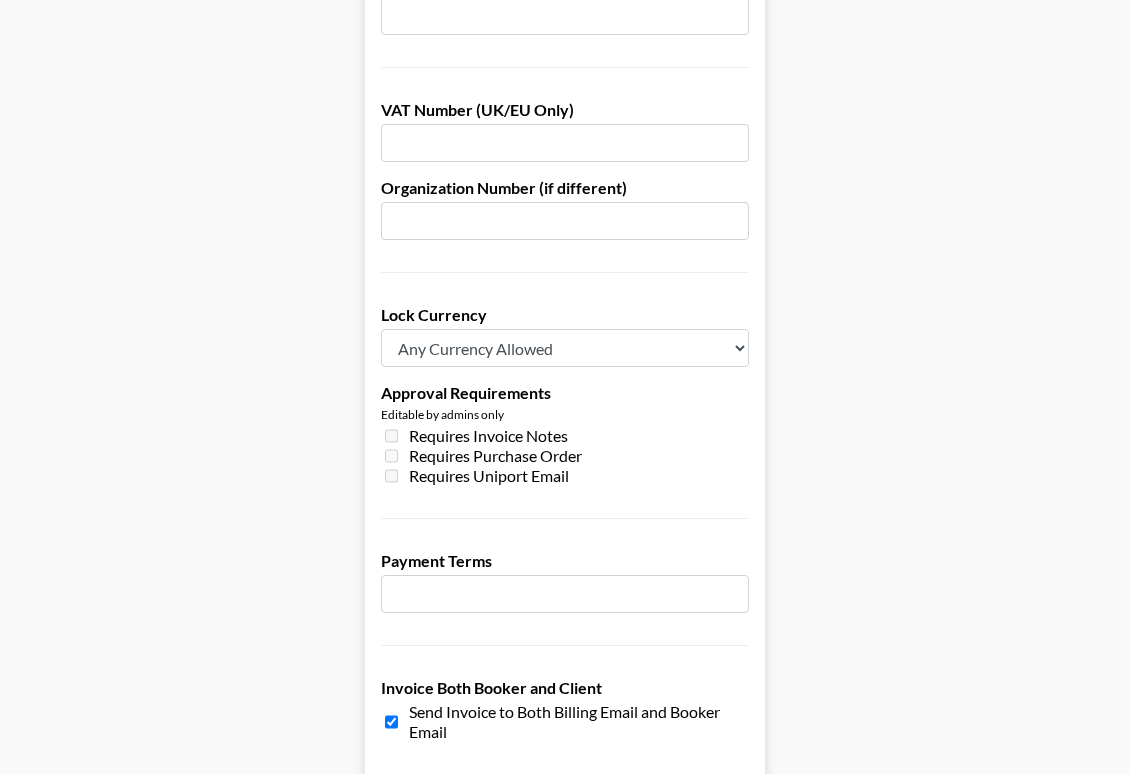 scroll, scrollTop: 1437, scrollLeft: 0, axis: vertical 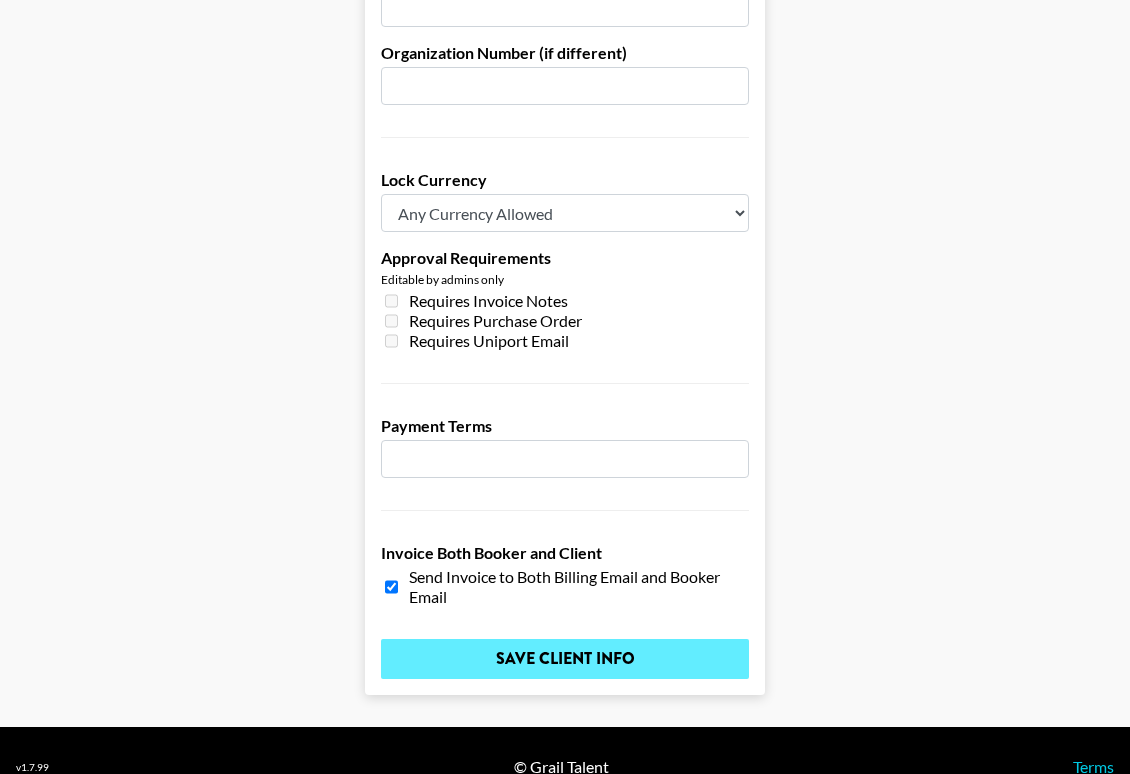 click on "Save Client Info" at bounding box center (565, 659) 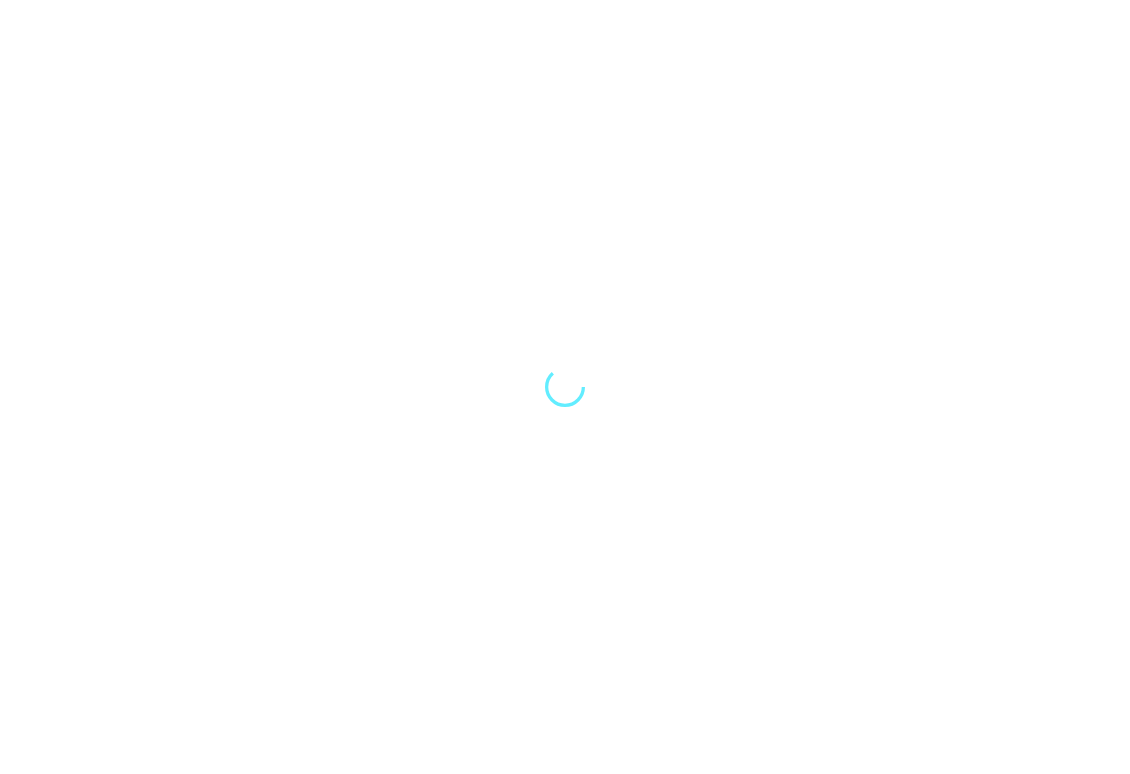 scroll, scrollTop: 0, scrollLeft: 0, axis: both 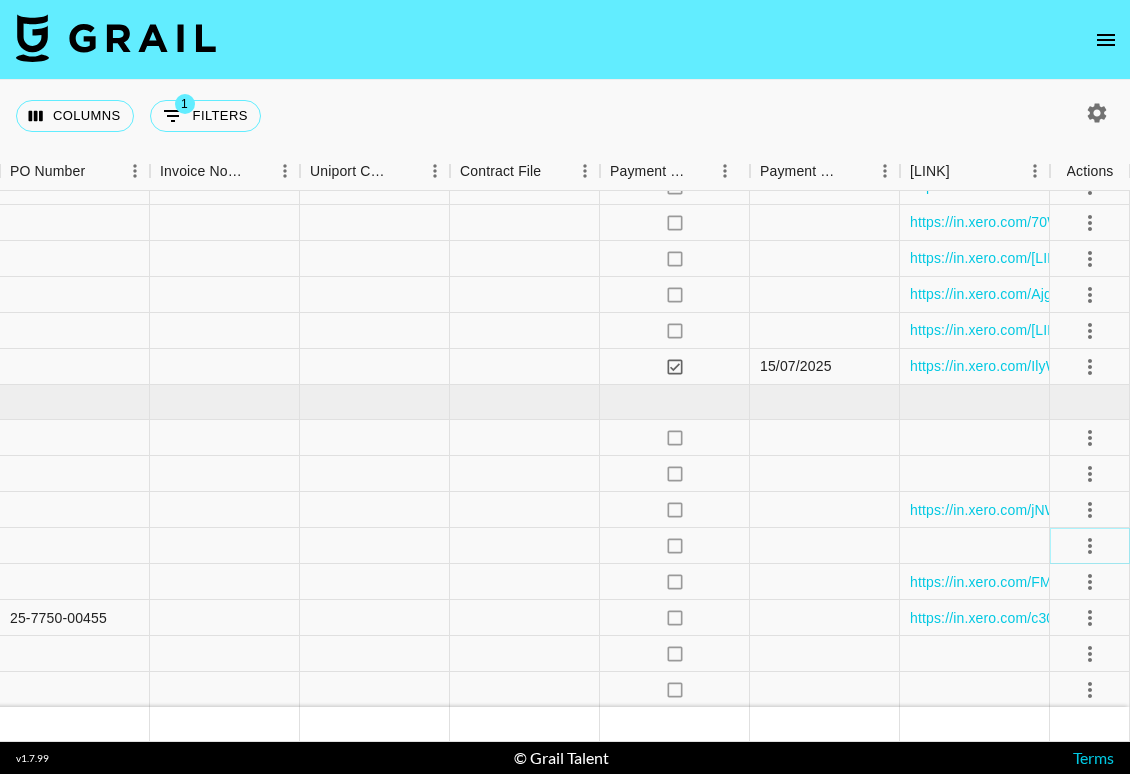 click 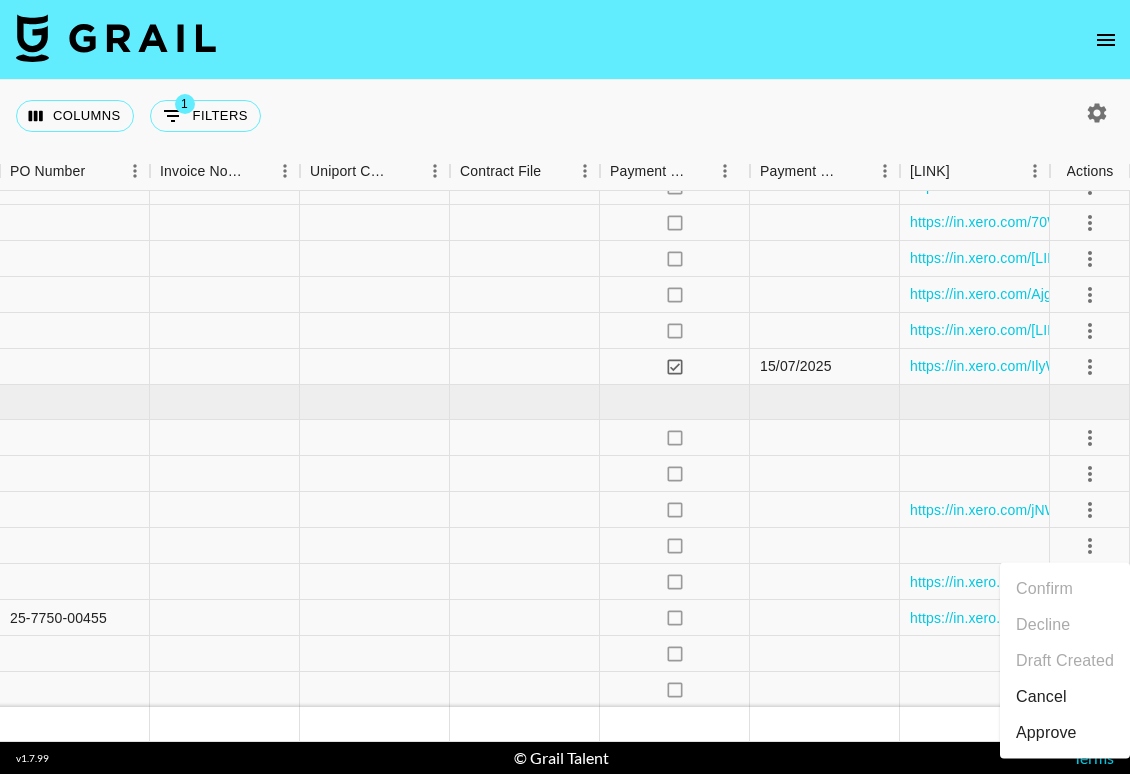click on "Approve" at bounding box center (1046, 733) 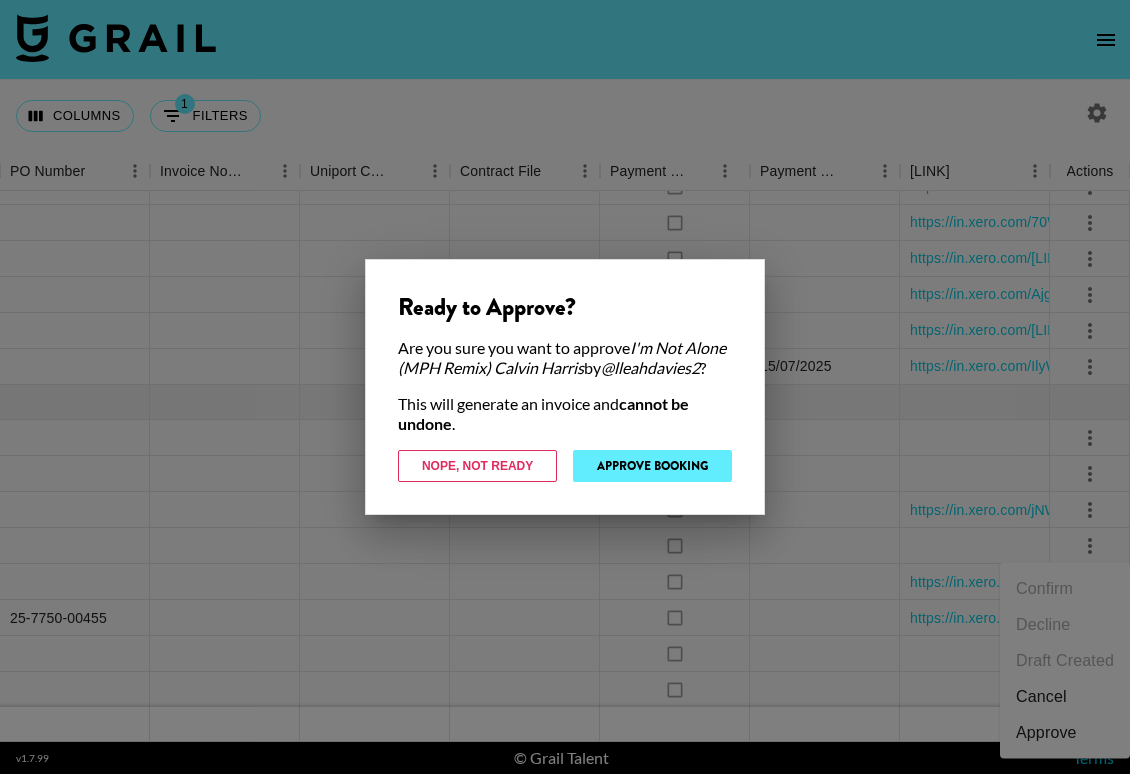 click on "Approve Booking" at bounding box center [652, 466] 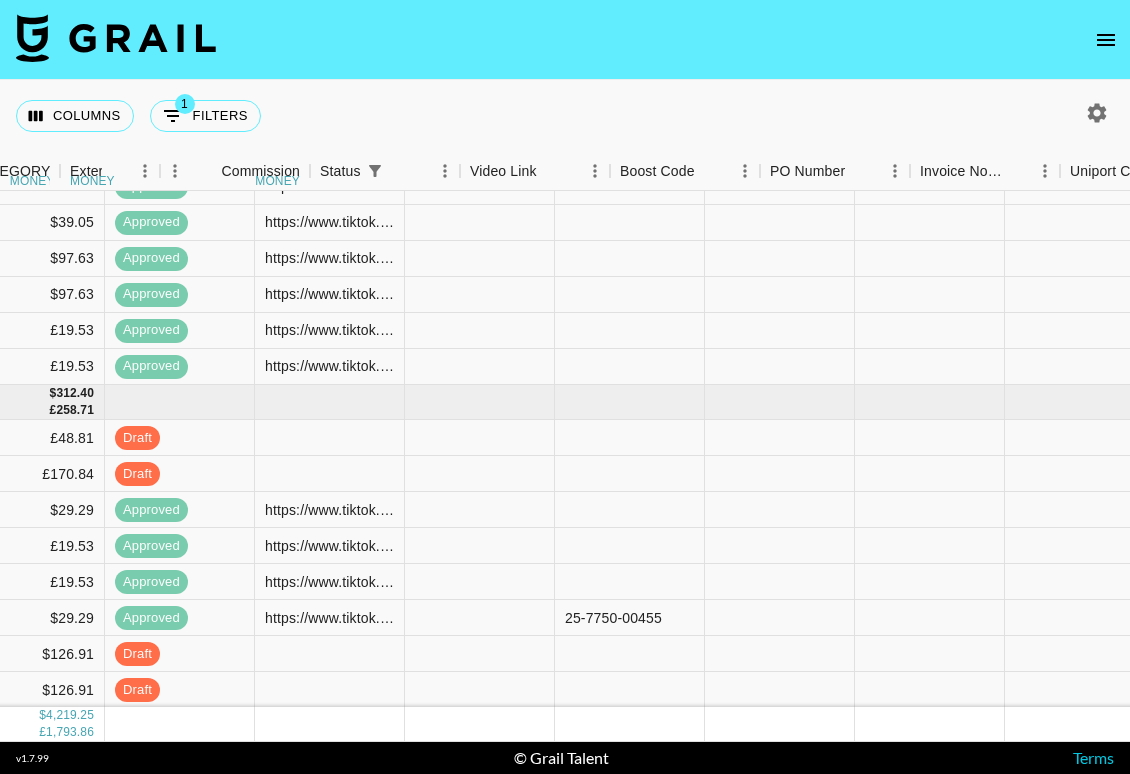 scroll, scrollTop: 3223, scrollLeft: 1430, axis: both 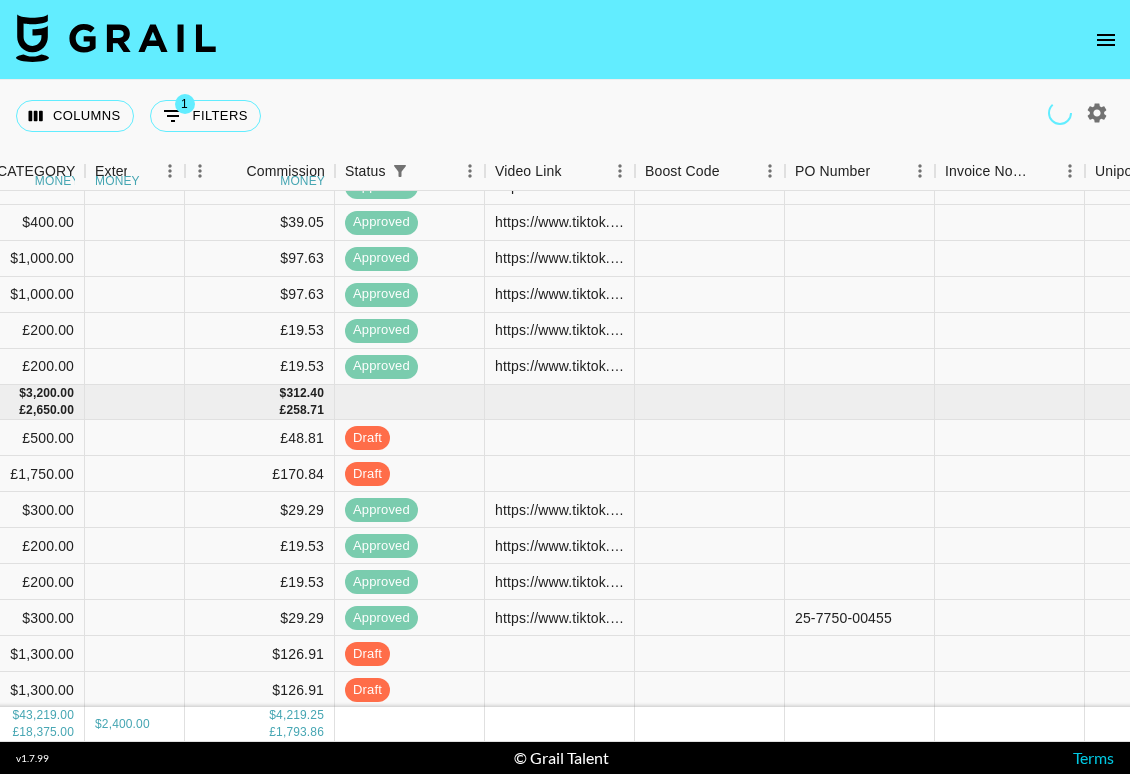click at bounding box center (1106, 40) 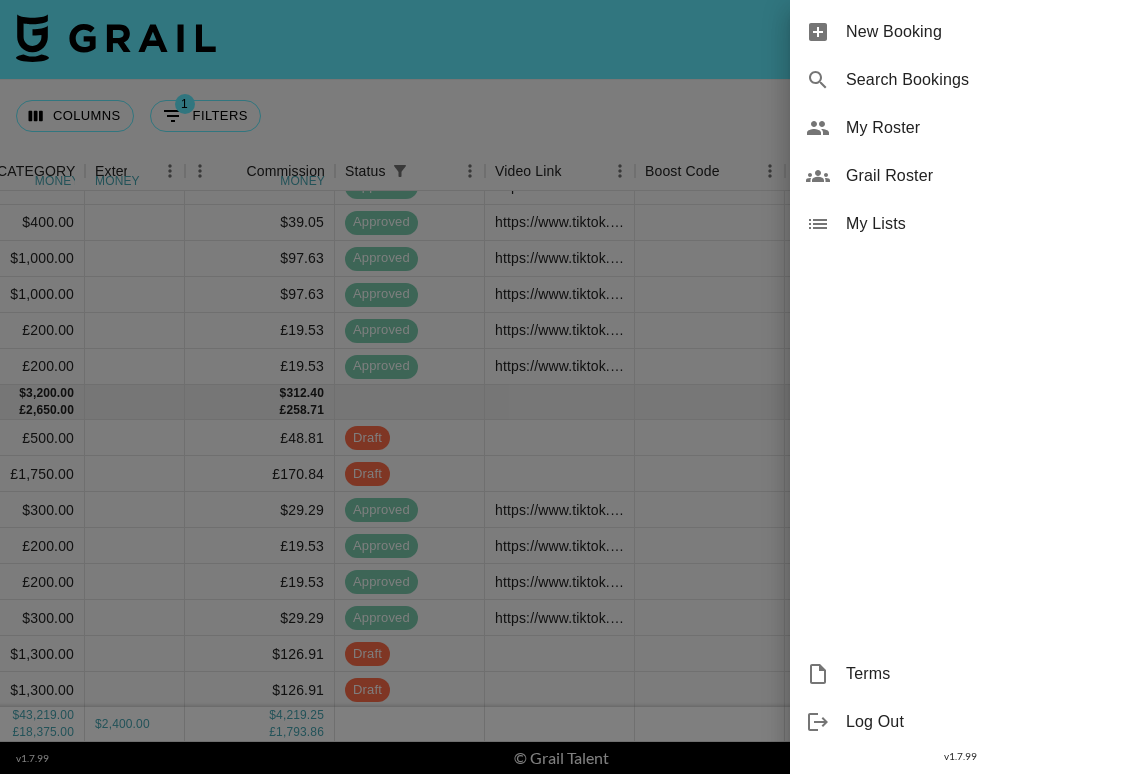 click on "New Booking" at bounding box center [980, 32] 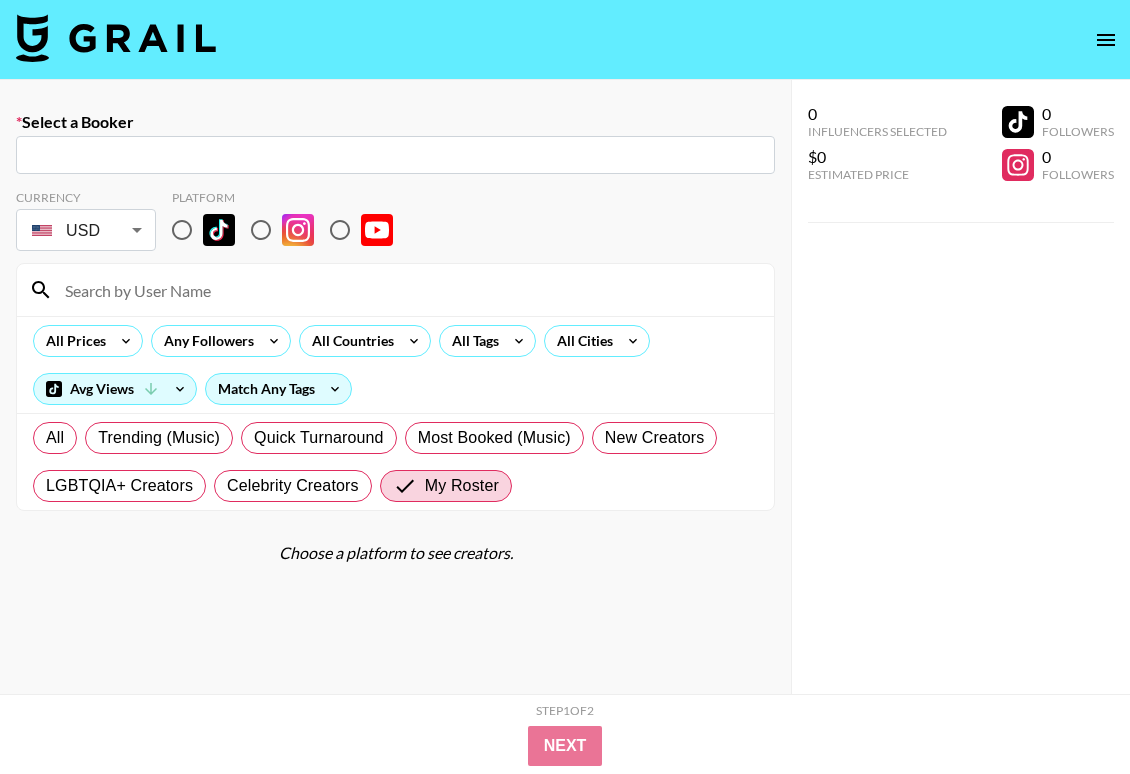 click 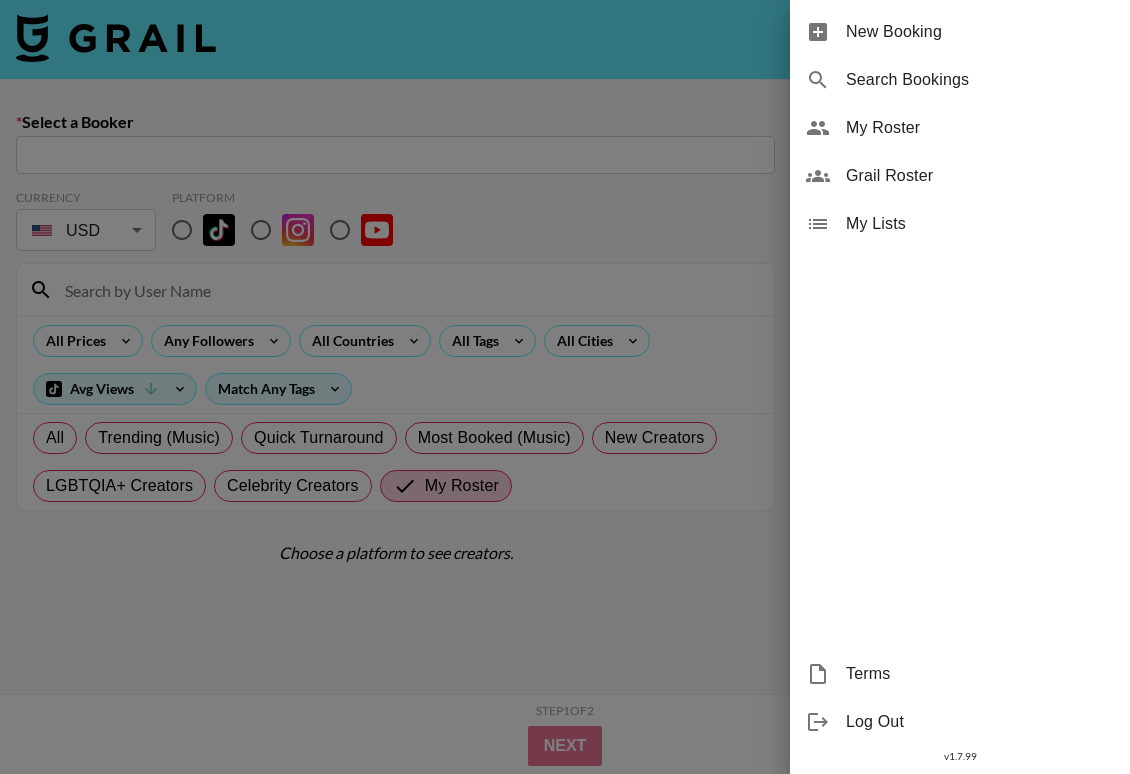 click on "My Roster" at bounding box center (960, 128) 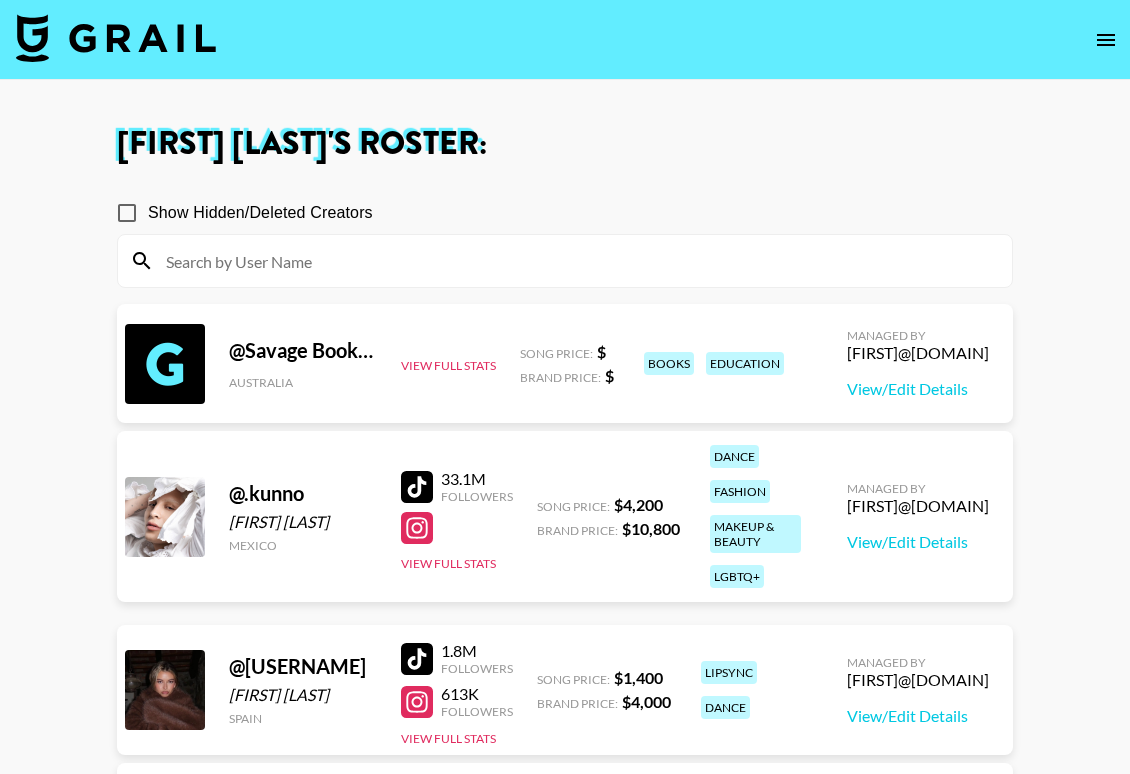 click at bounding box center (565, 261) 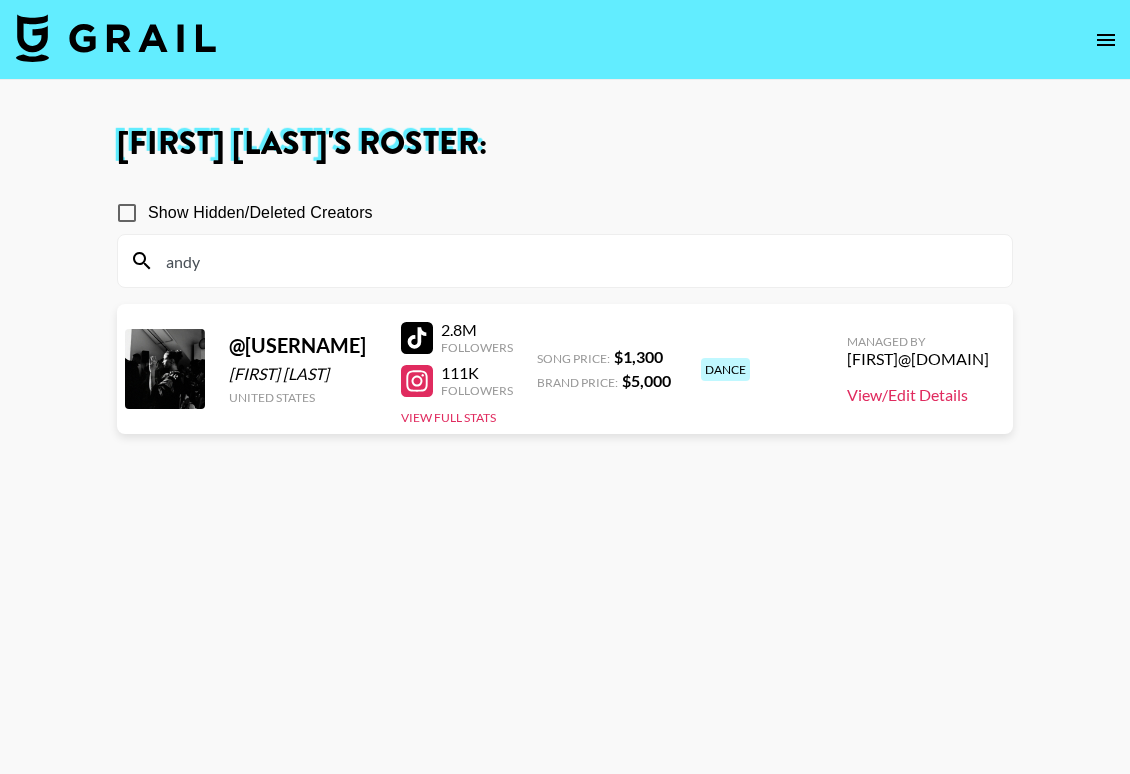 type on "andy" 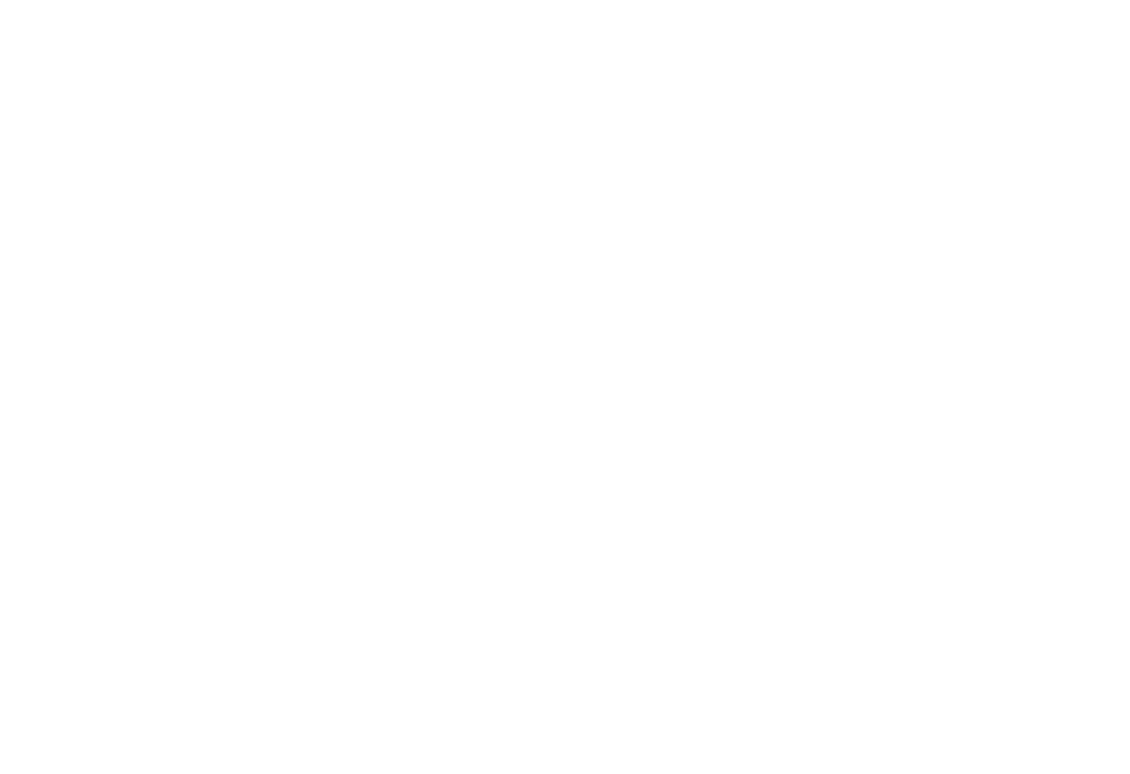 scroll, scrollTop: 0, scrollLeft: 0, axis: both 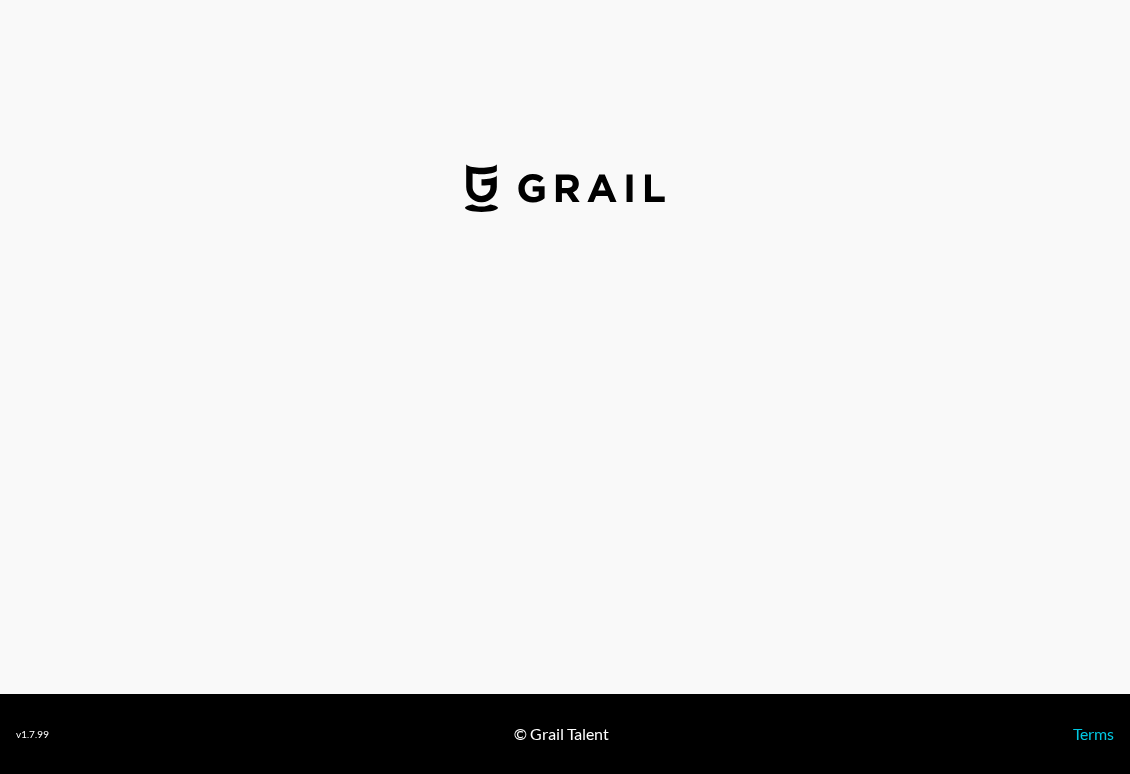 select on "USD" 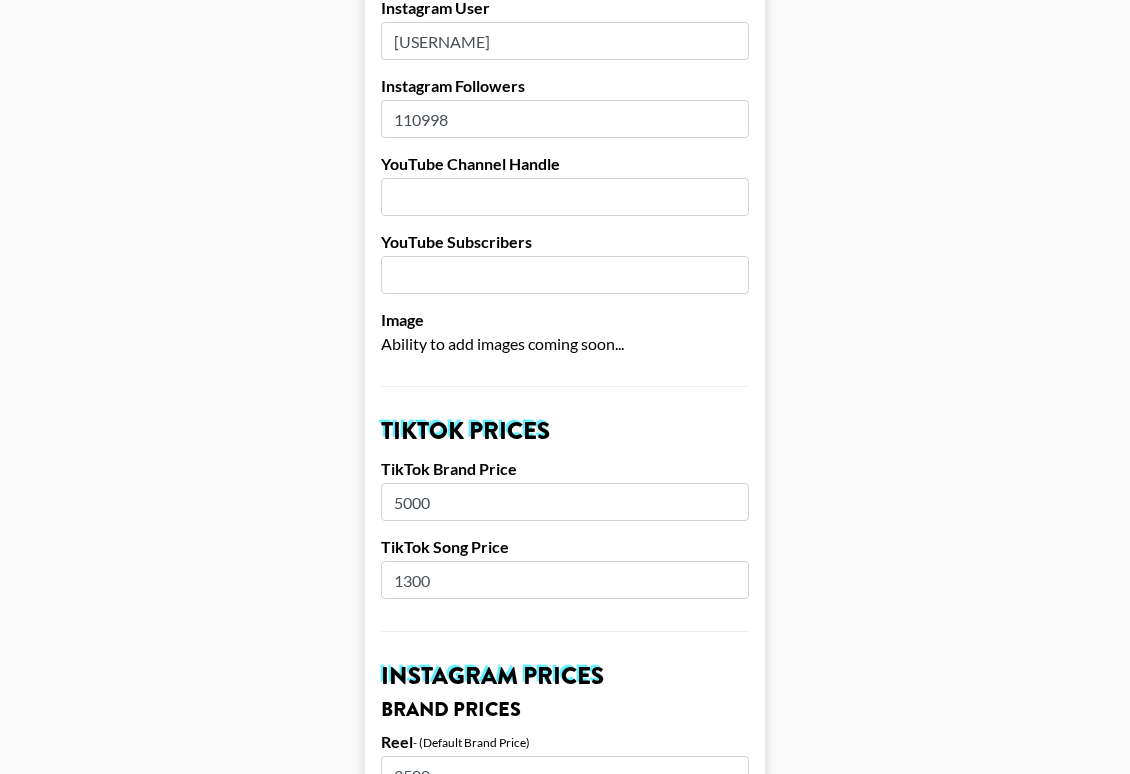 scroll, scrollTop: 442, scrollLeft: 0, axis: vertical 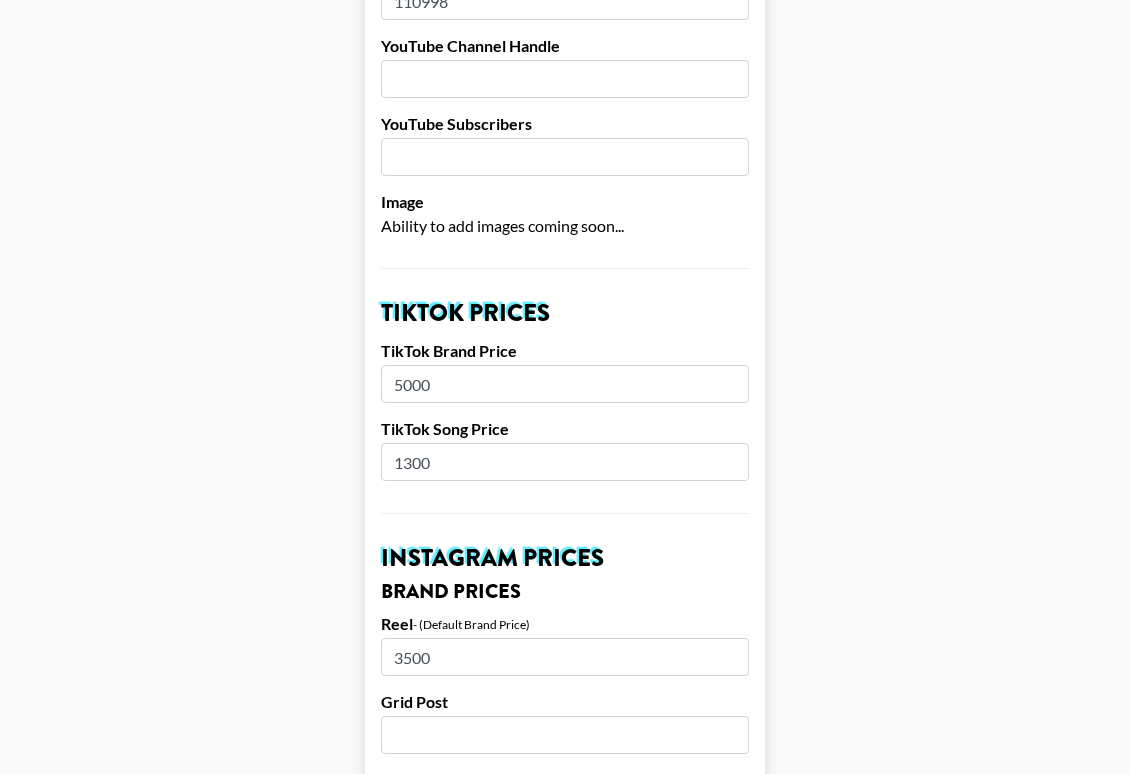 click on "1300" at bounding box center (565, 462) 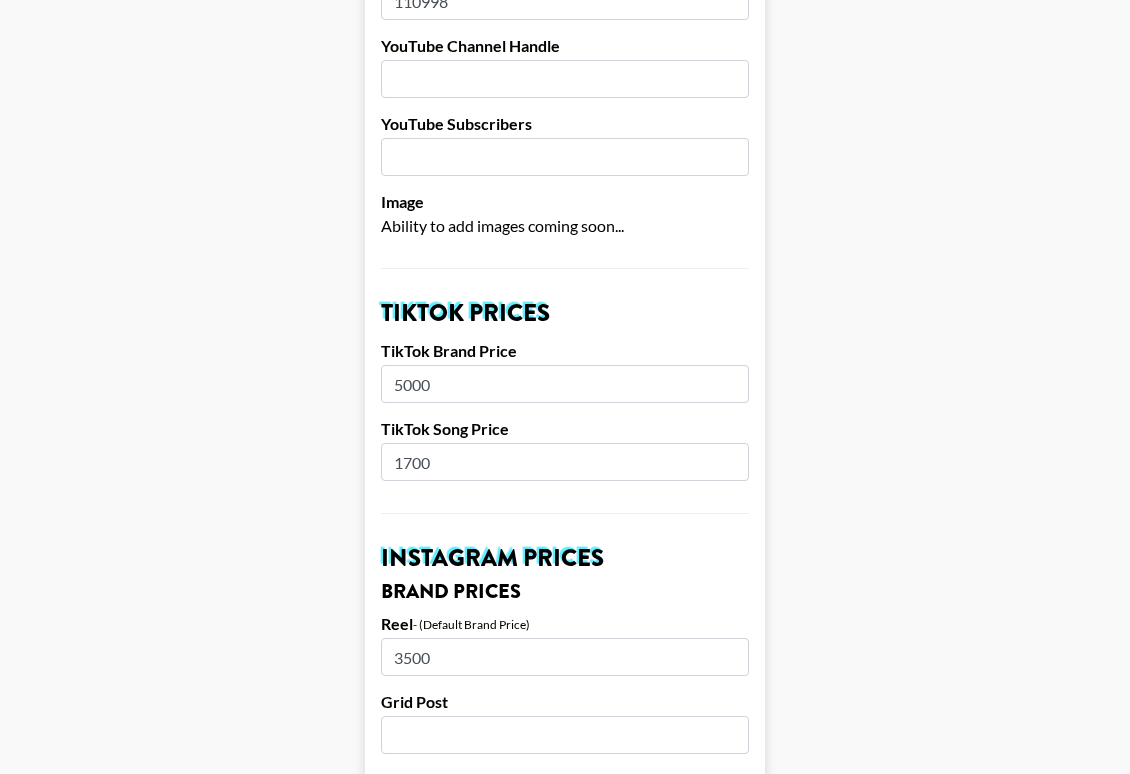 type on "1700" 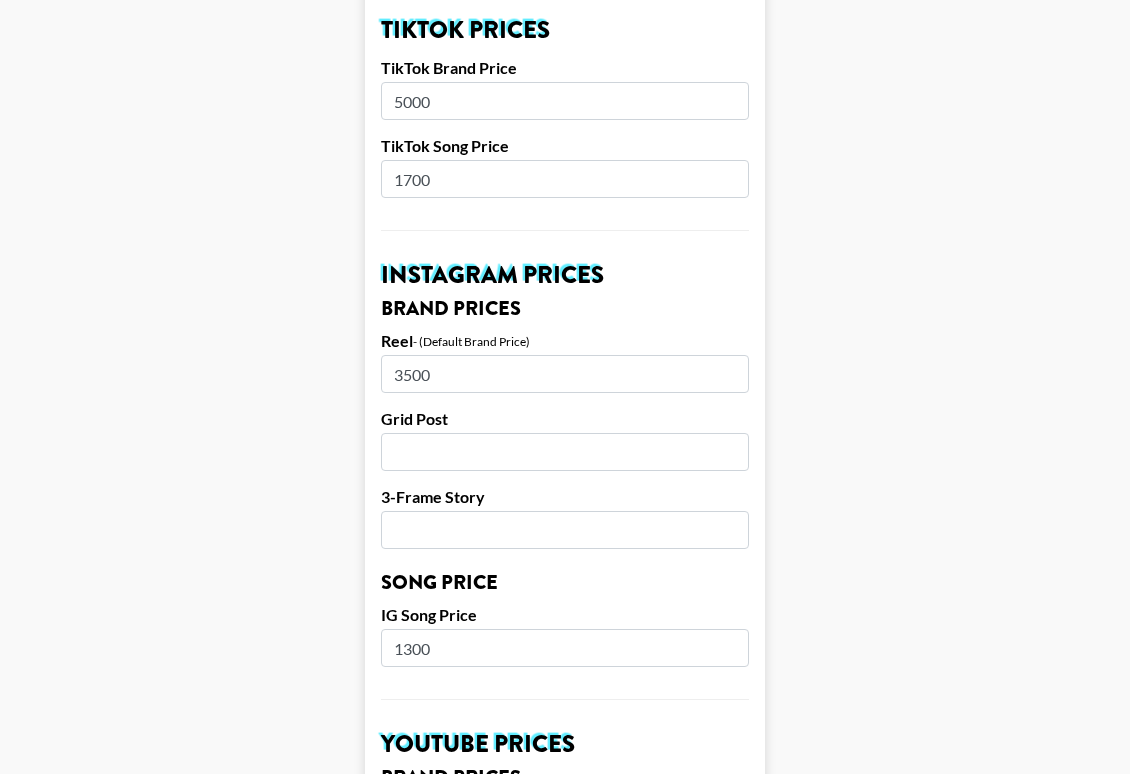 click on "1300" at bounding box center [565, 648] 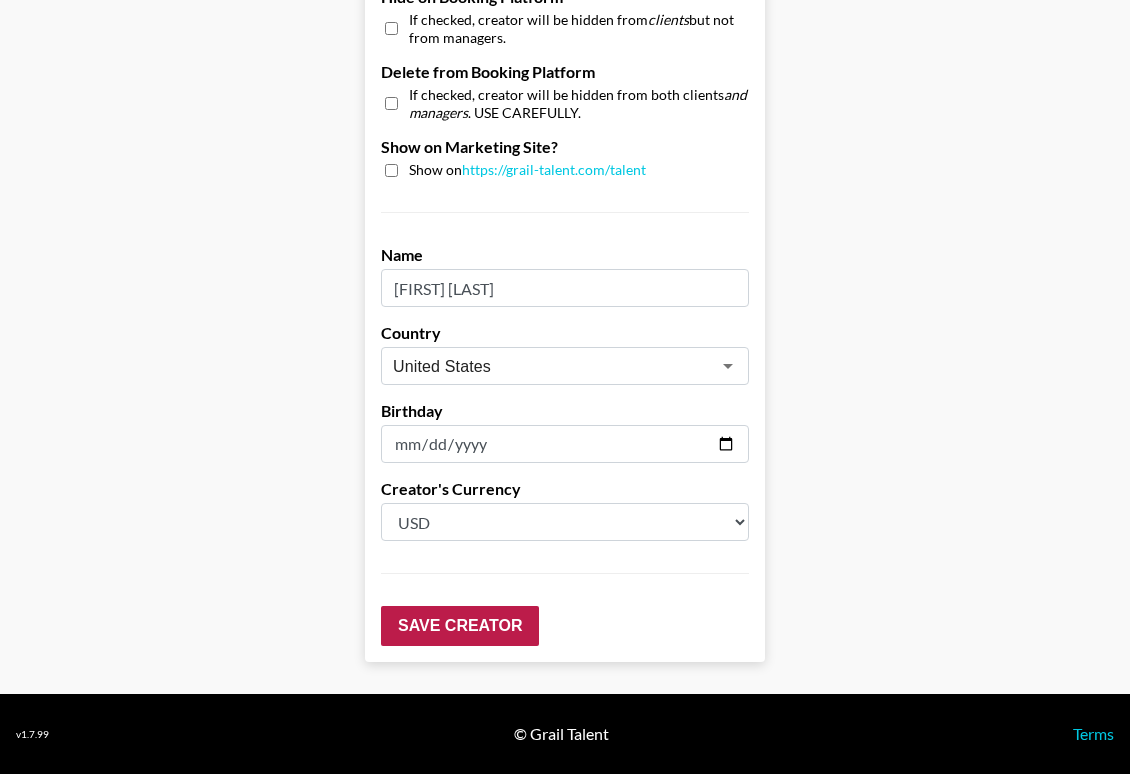 type on "1700" 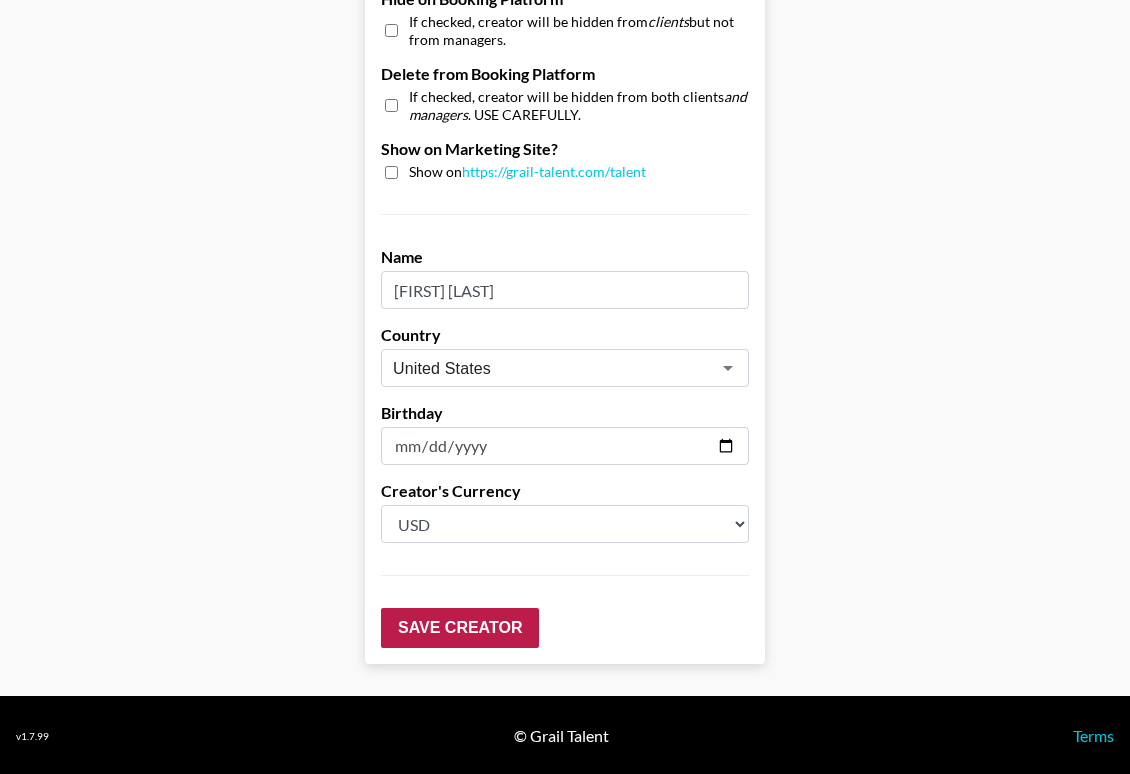 click on "Save Creator" at bounding box center [460, 628] 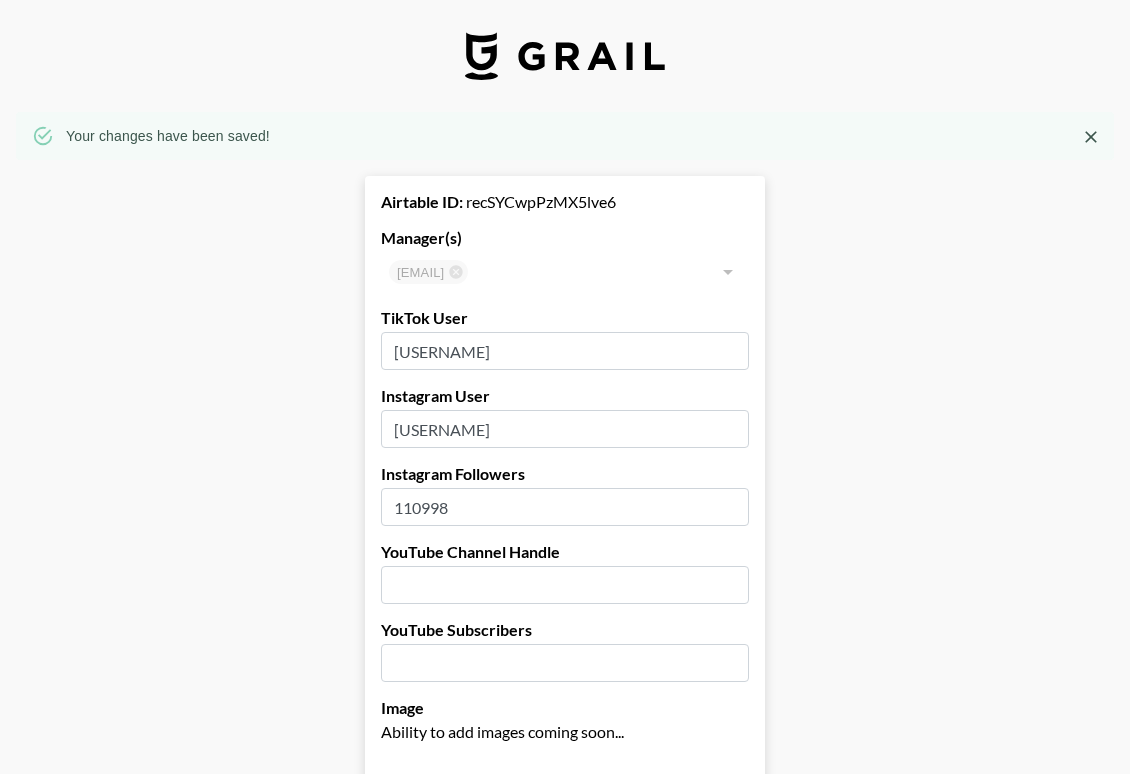 scroll, scrollTop: 0, scrollLeft: 0, axis: both 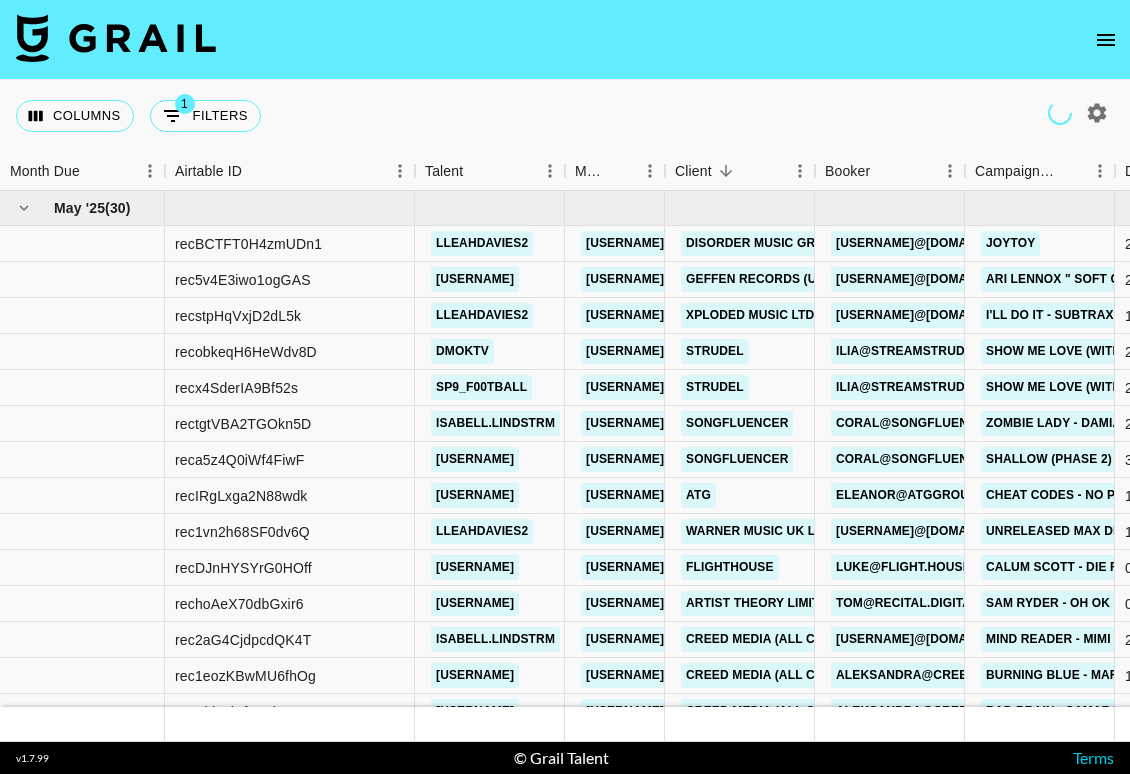 click 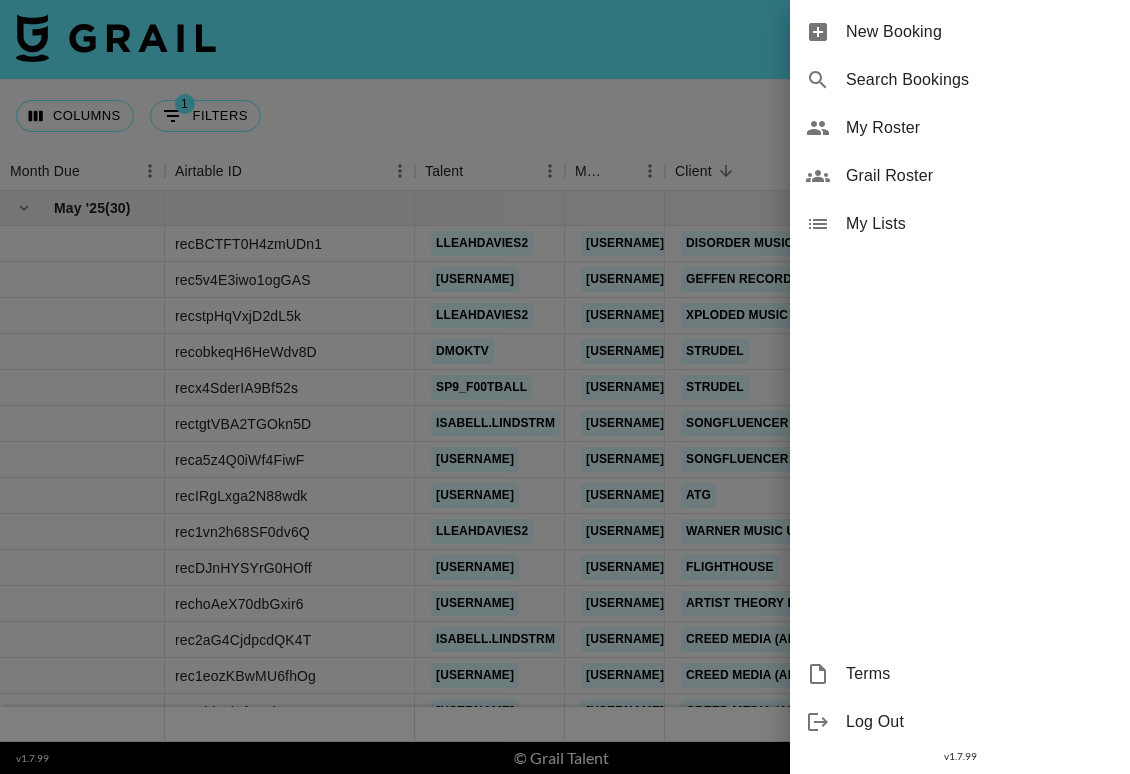 click on "My Roster" at bounding box center [980, 128] 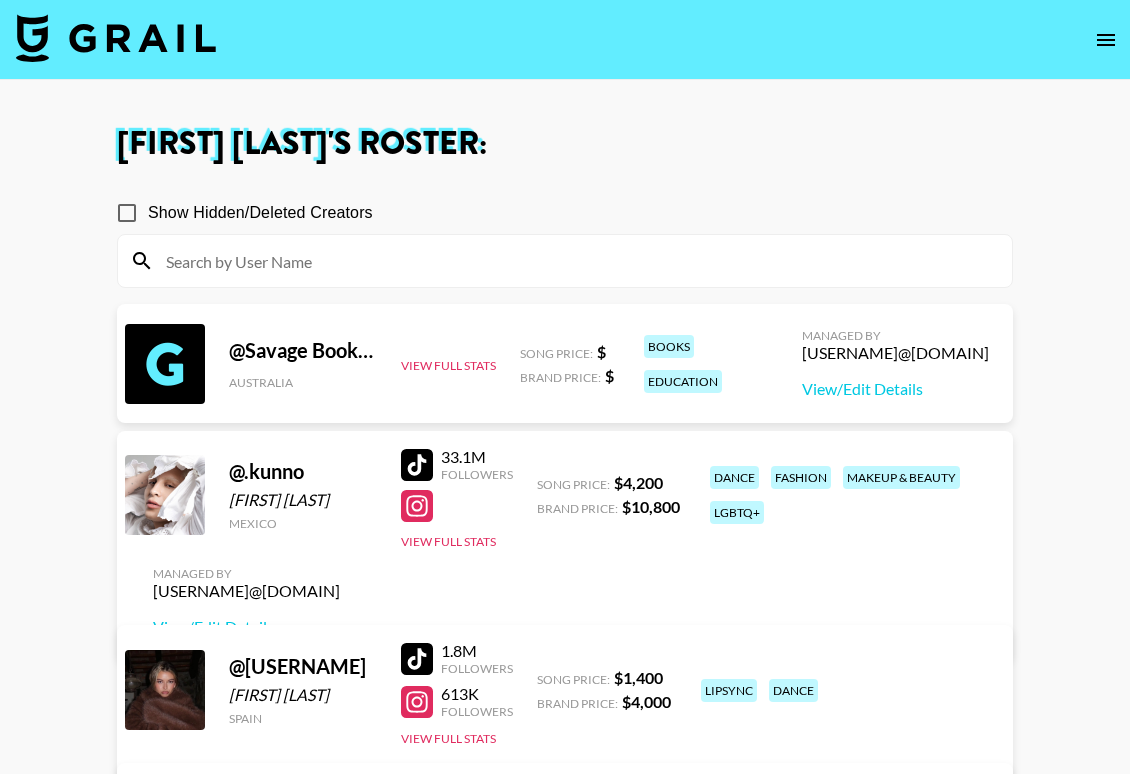 click at bounding box center [577, 261] 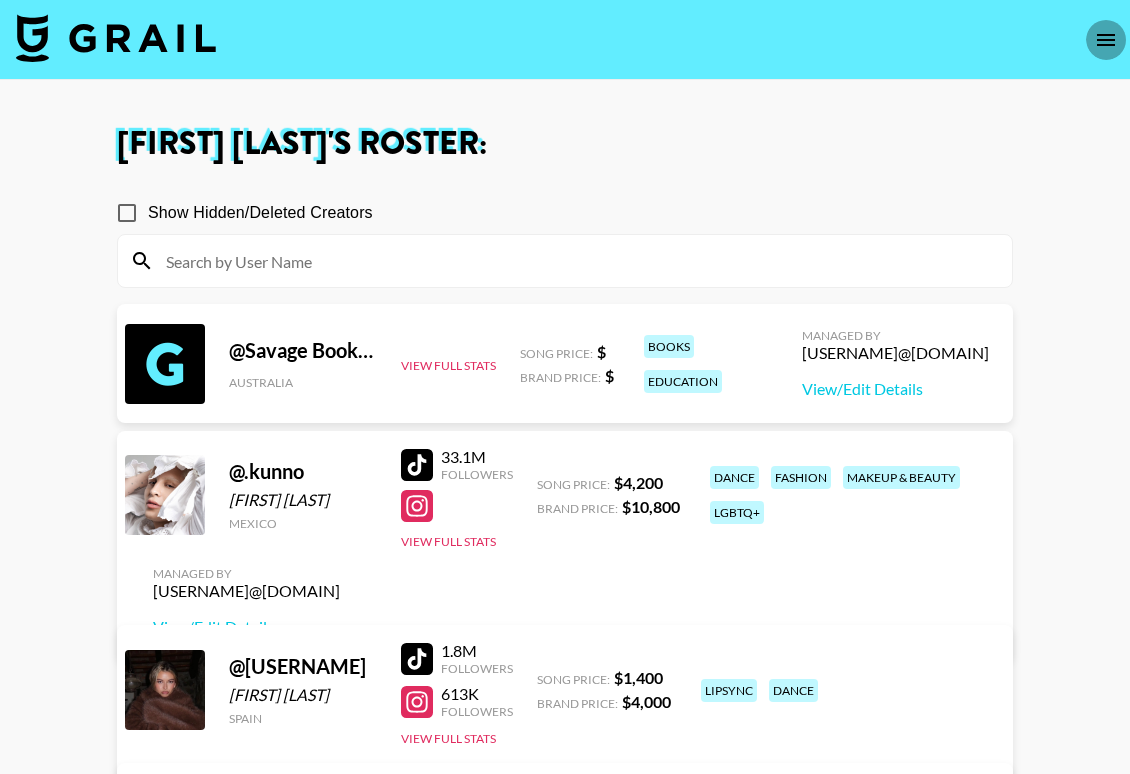 click 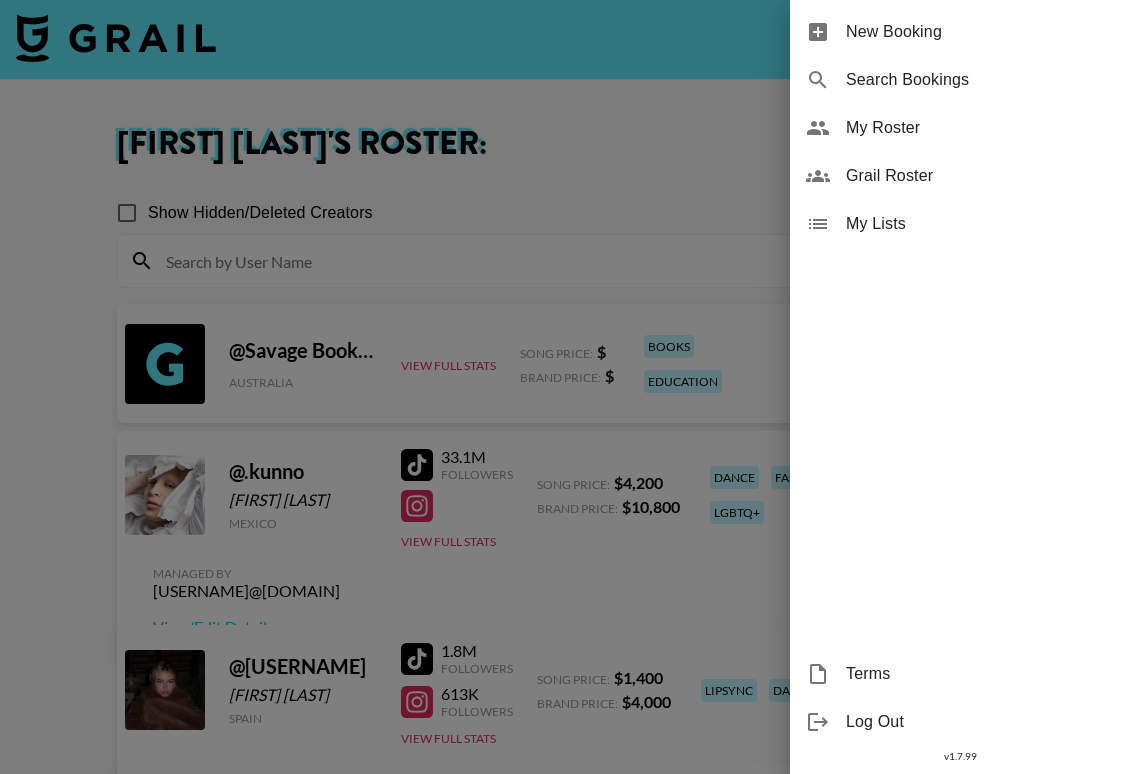 click on "Grail Roster" at bounding box center [980, 176] 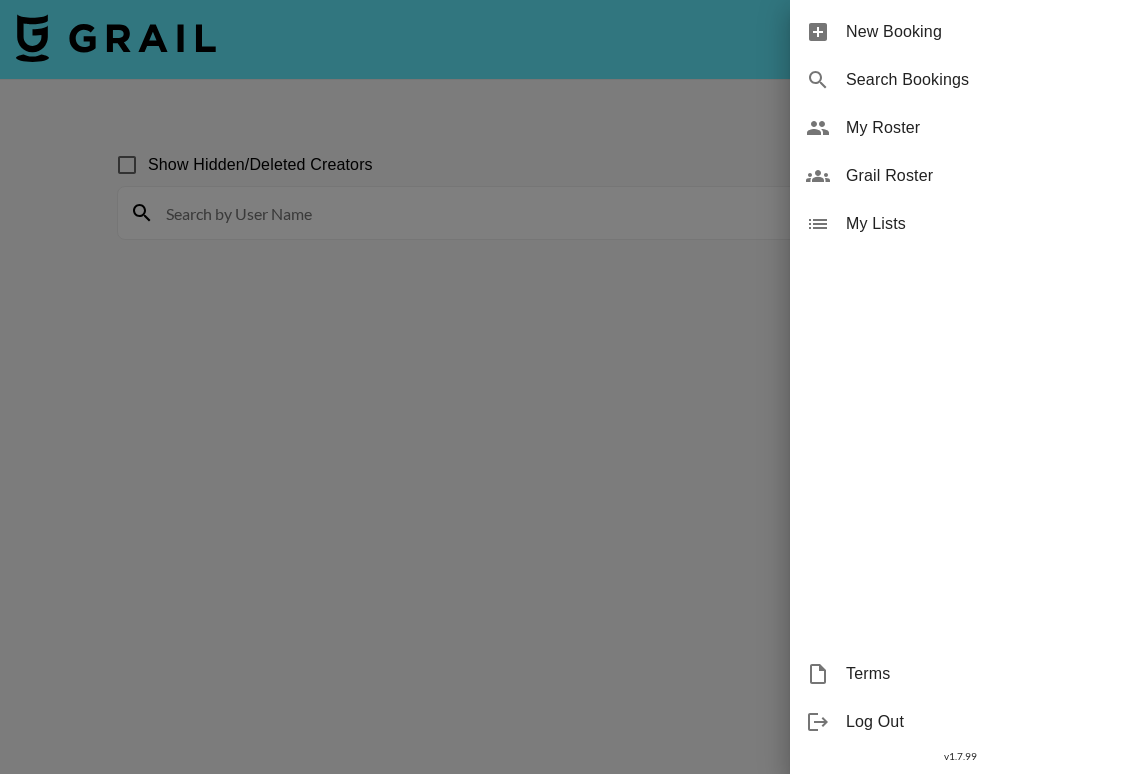 click at bounding box center [565, 387] 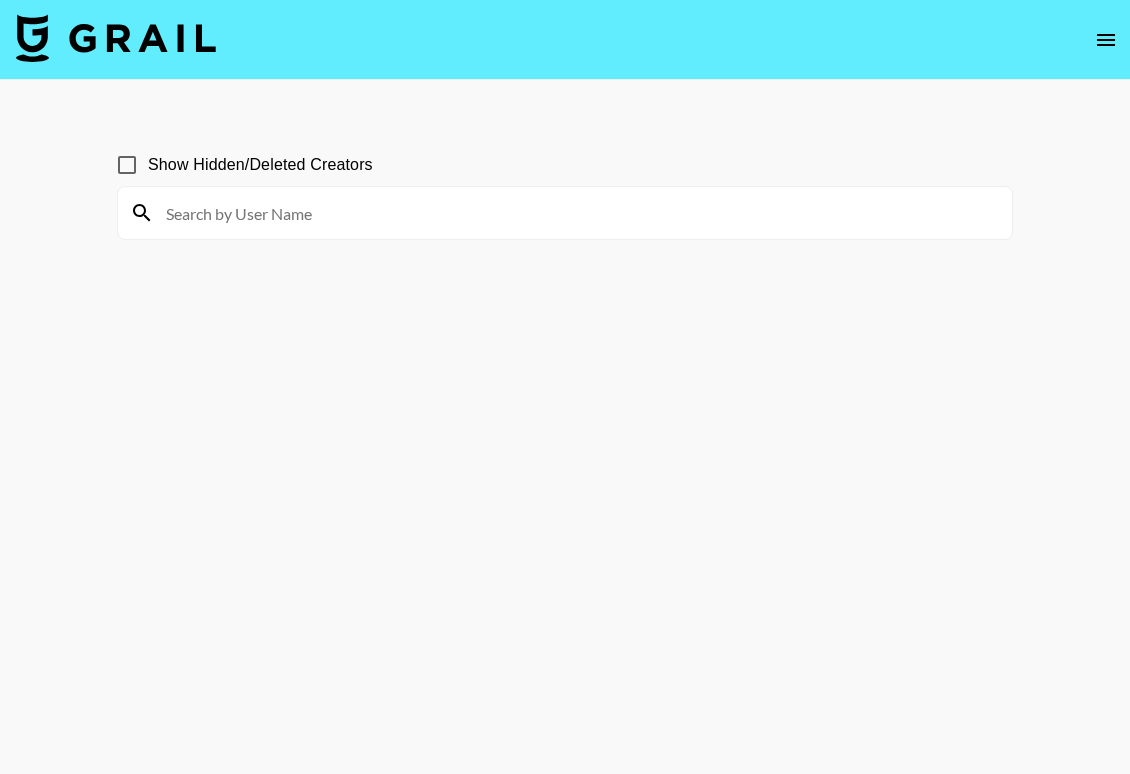 click at bounding box center (577, 213) 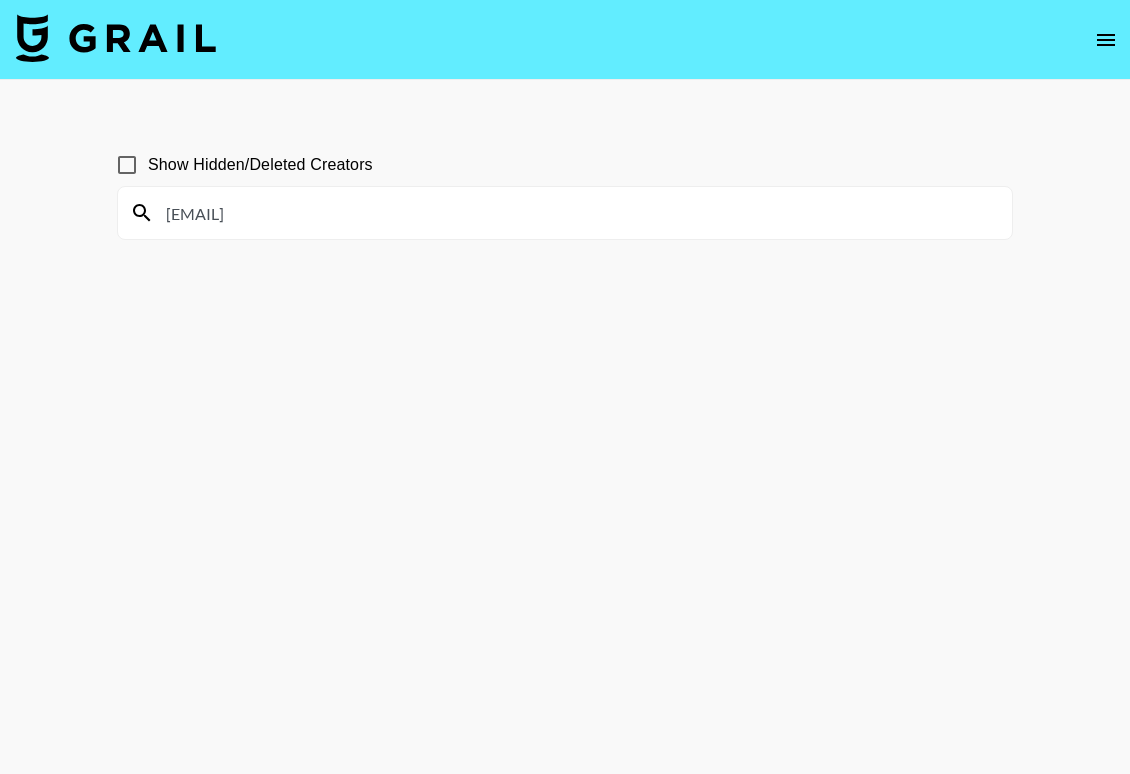 click on "[EMAIL]" at bounding box center [577, 213] 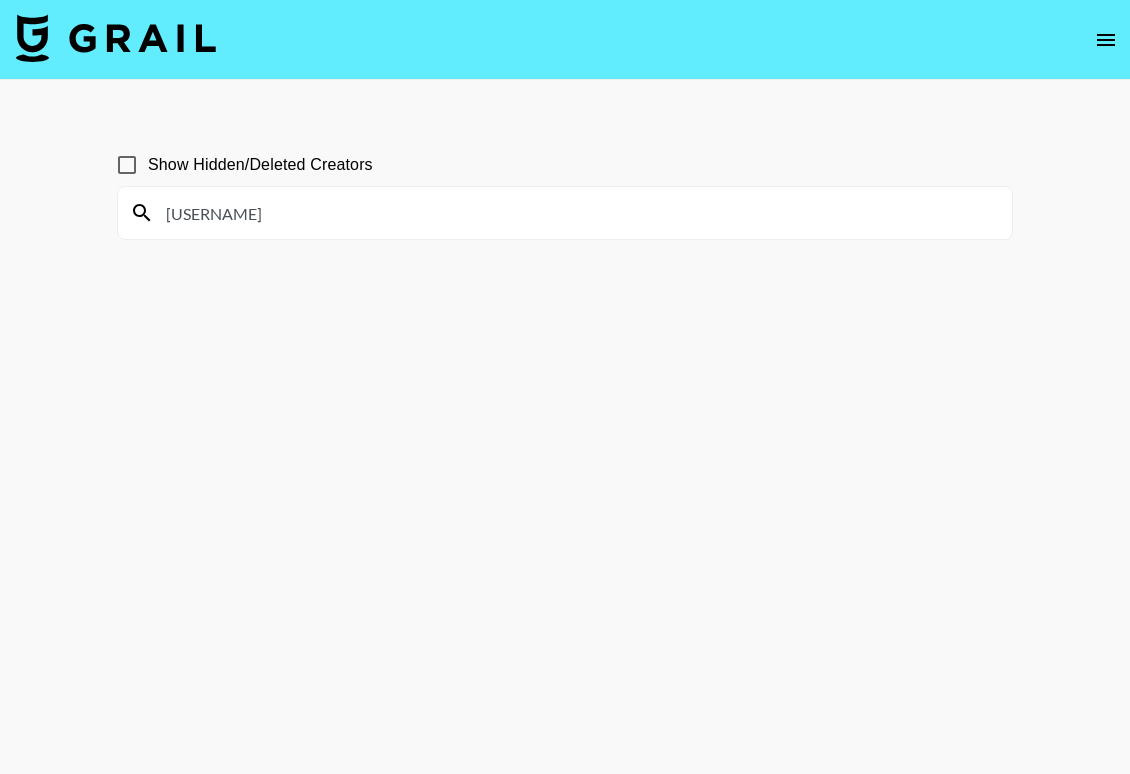 click on "[USERNAME]" at bounding box center [577, 213] 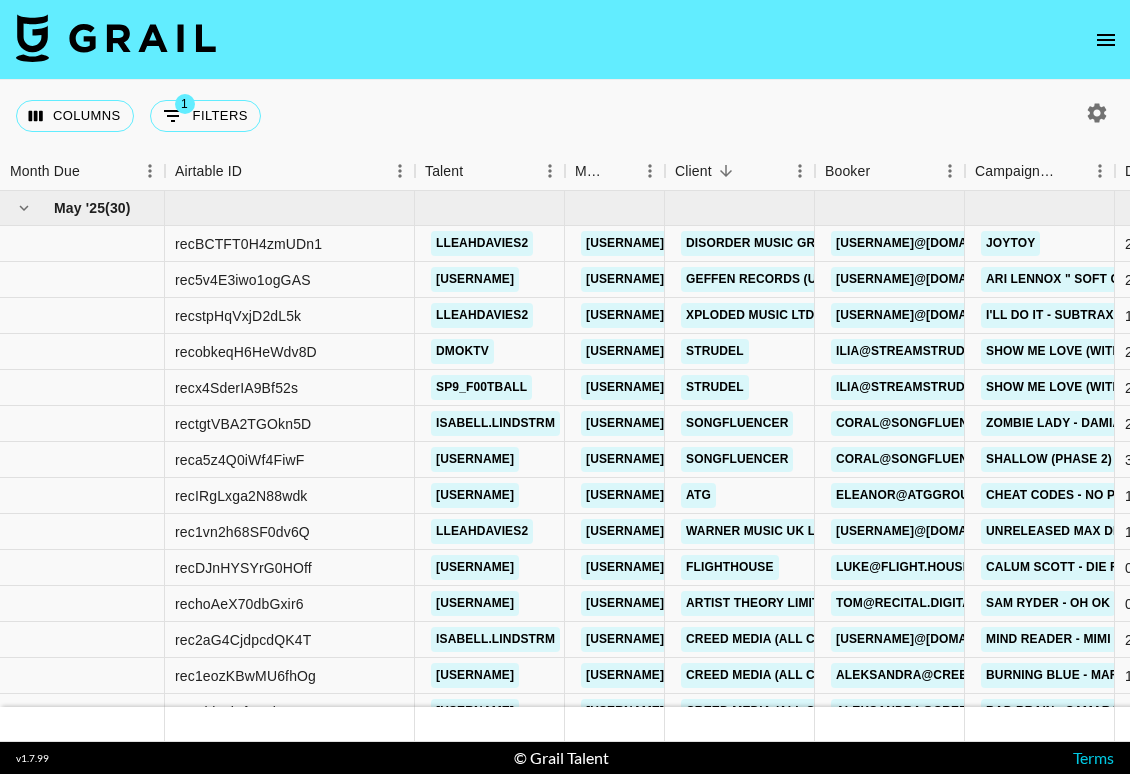 click 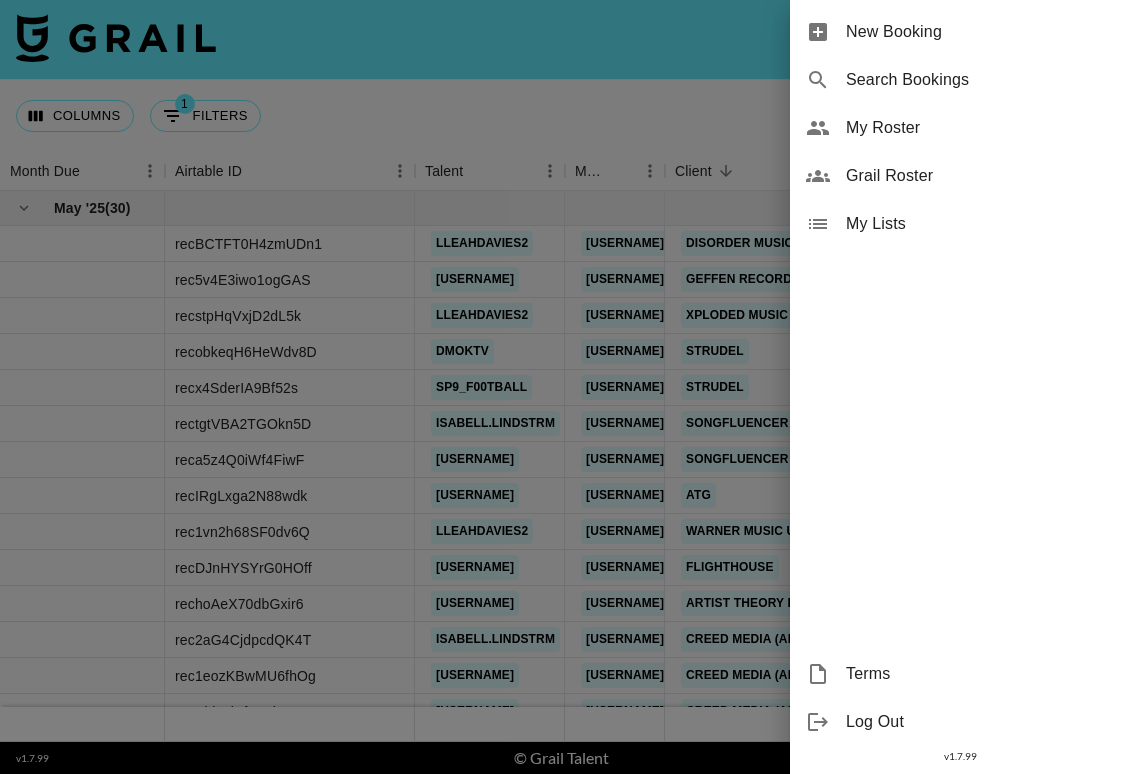 click on "Grail Roster" at bounding box center (960, 176) 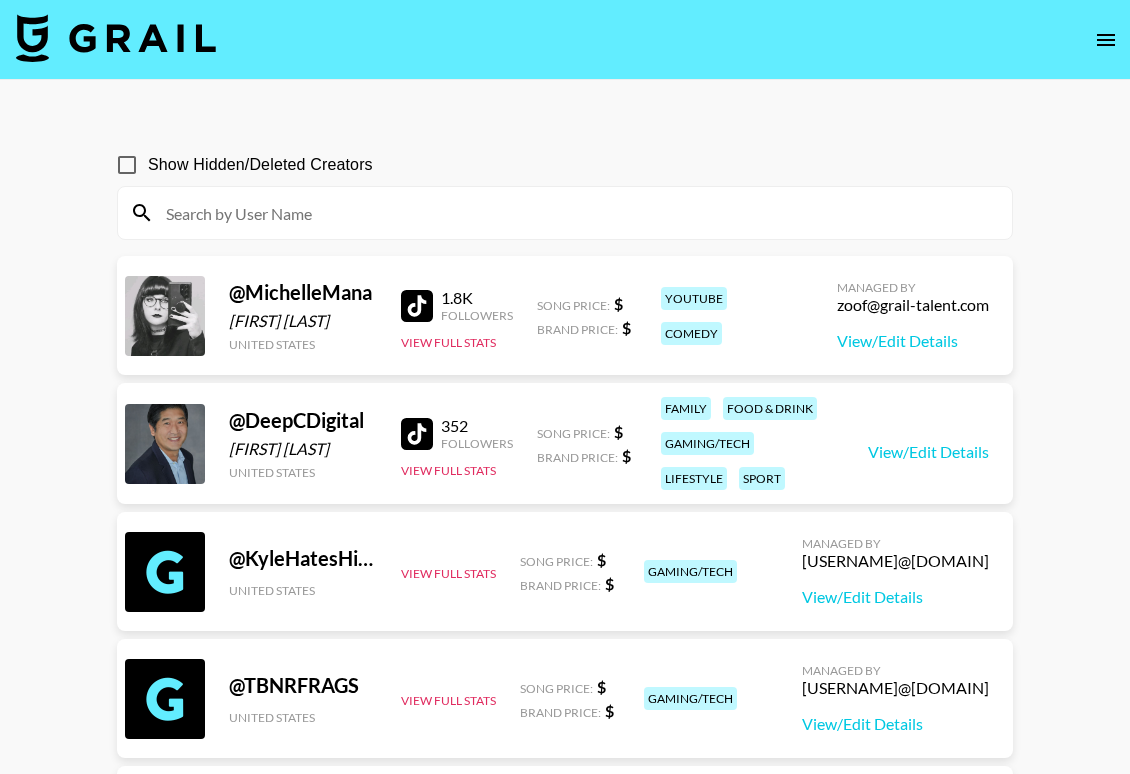 click at bounding box center (577, 213) 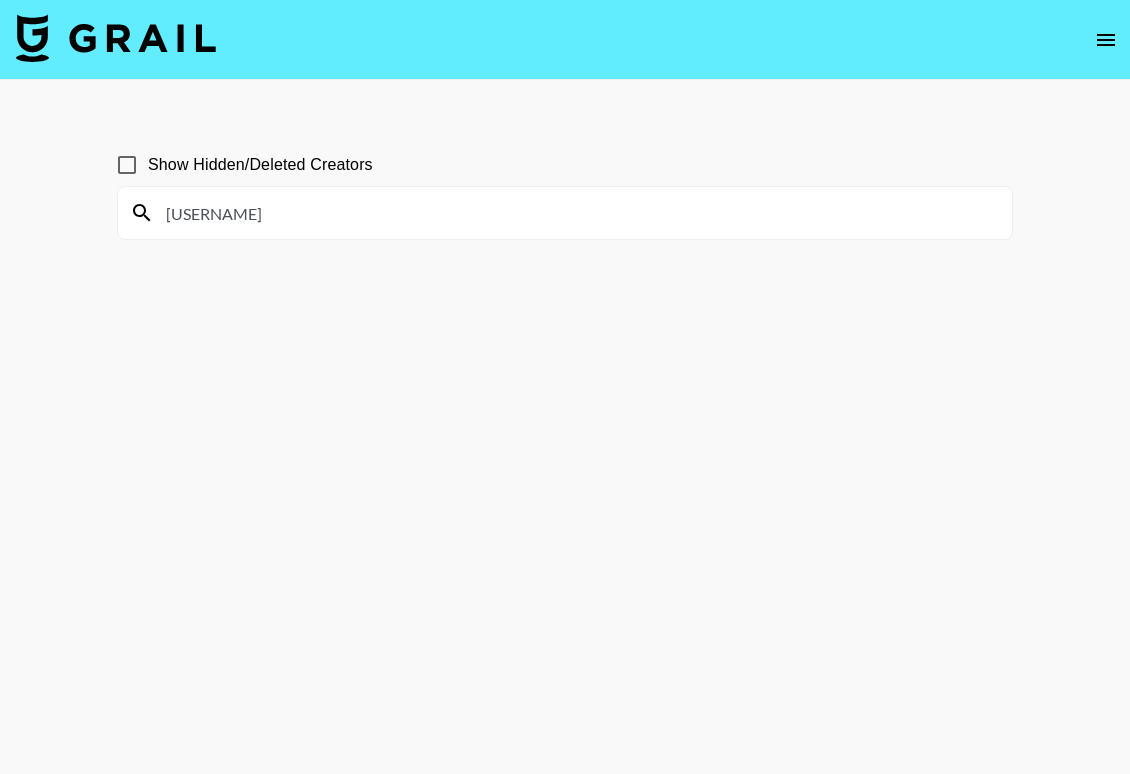 click at bounding box center (116, 38) 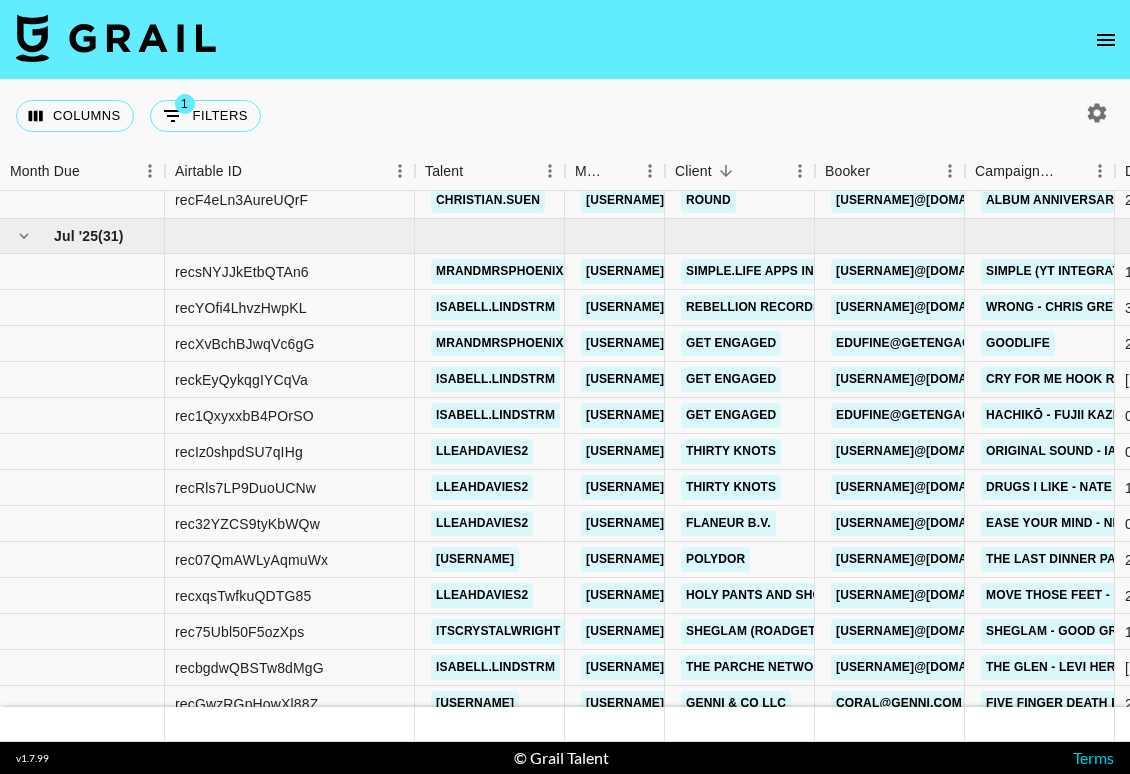 scroll, scrollTop: 2239, scrollLeft: 0, axis: vertical 